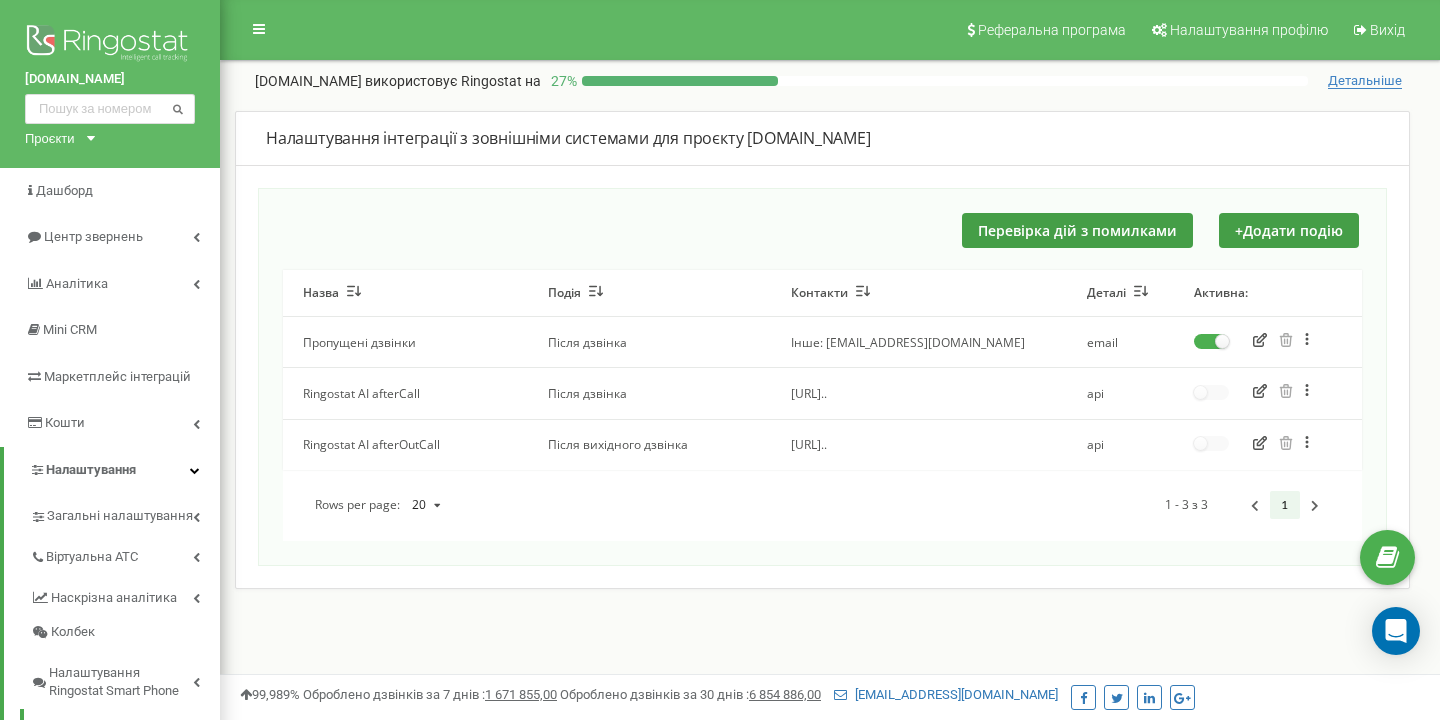 scroll, scrollTop: 0, scrollLeft: 0, axis: both 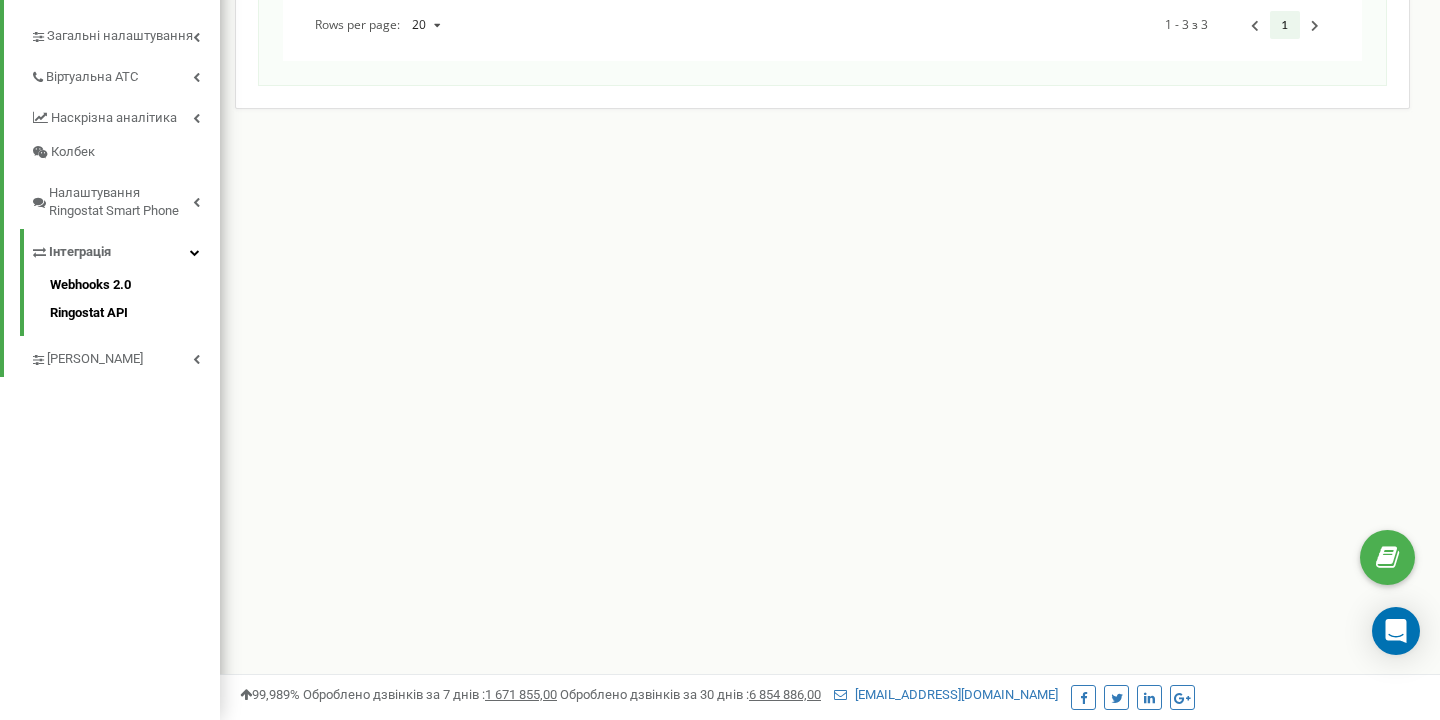 click on "Ringostat API" at bounding box center [135, 311] 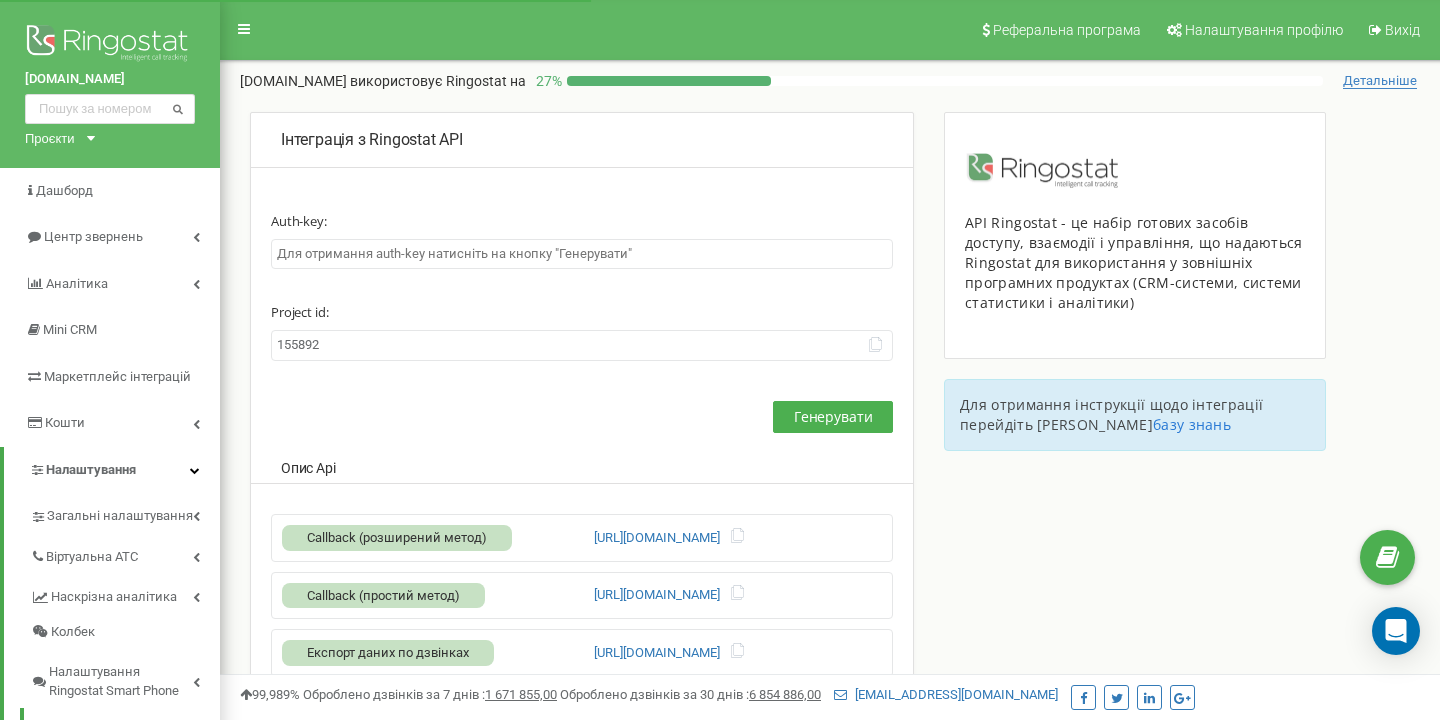scroll, scrollTop: 0, scrollLeft: 0, axis: both 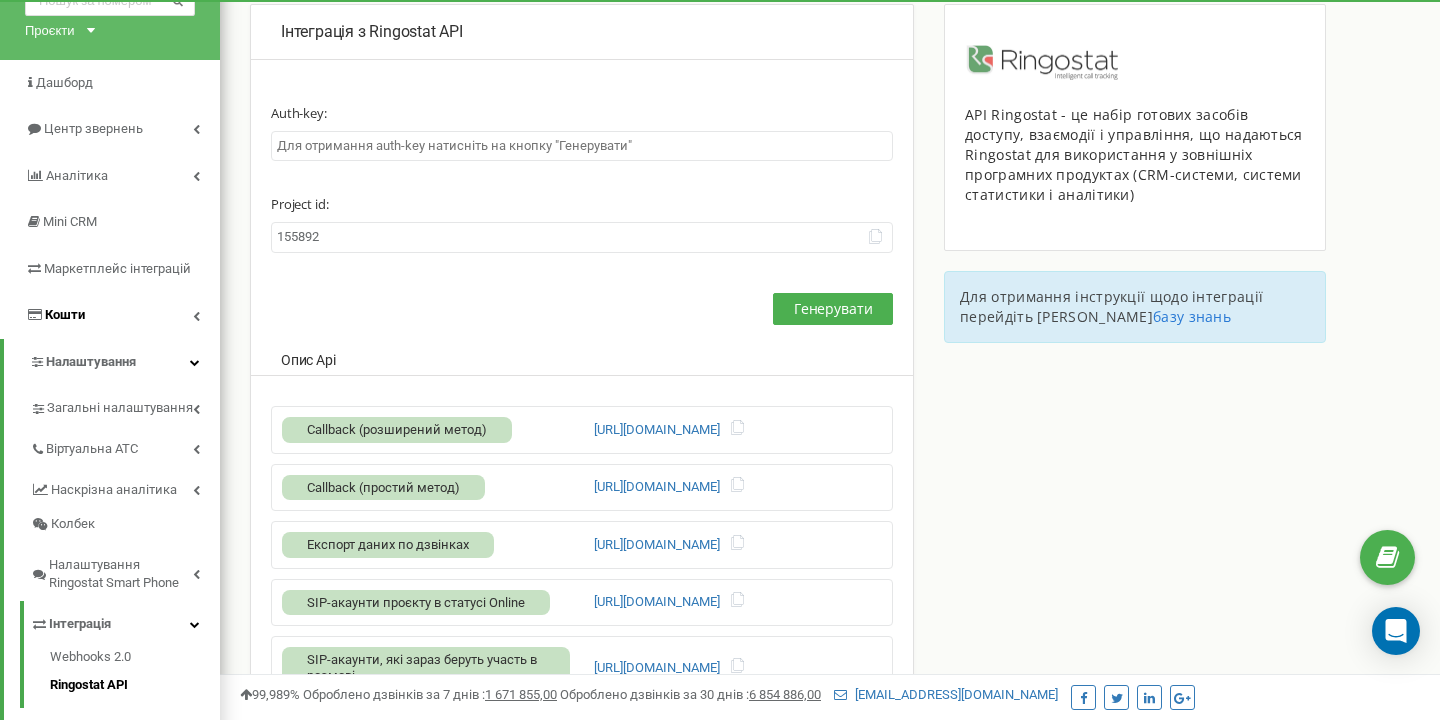 click at bounding box center [196, 316] 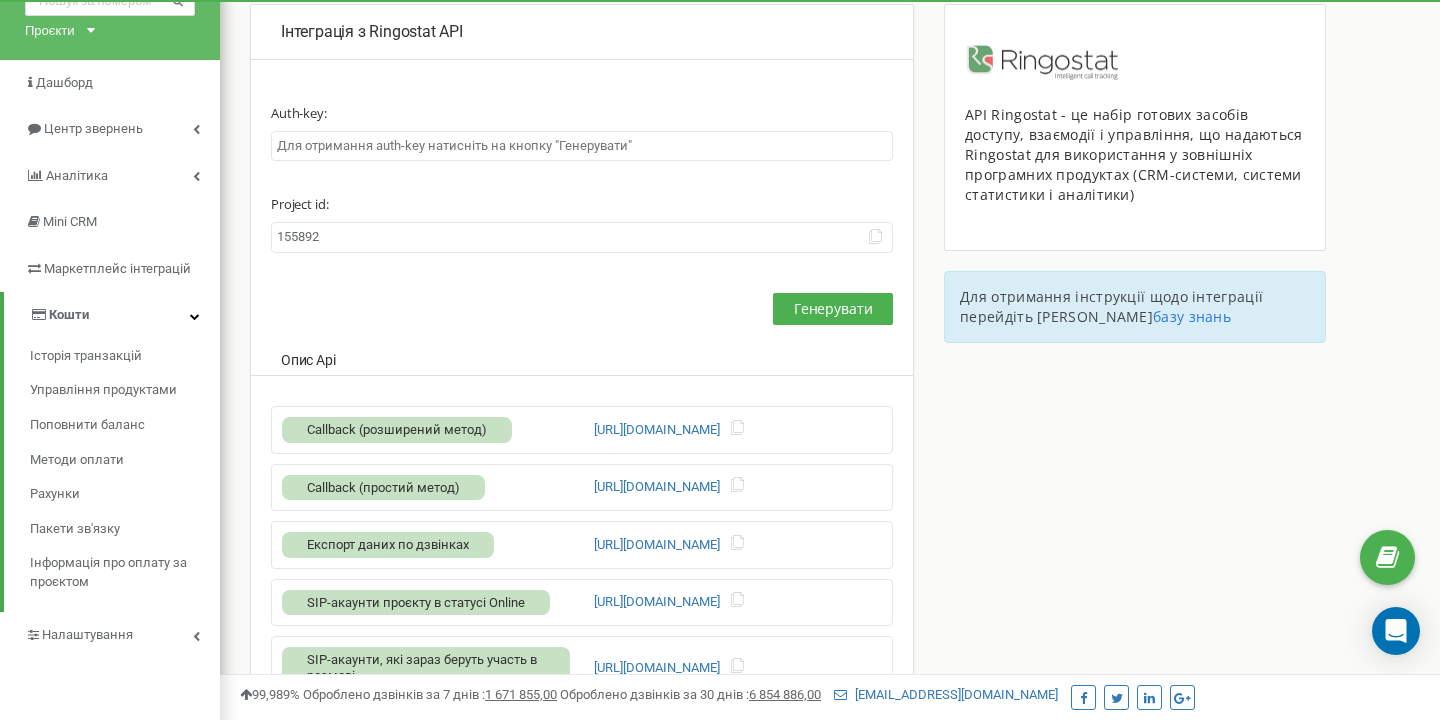 click at bounding box center (195, 316) 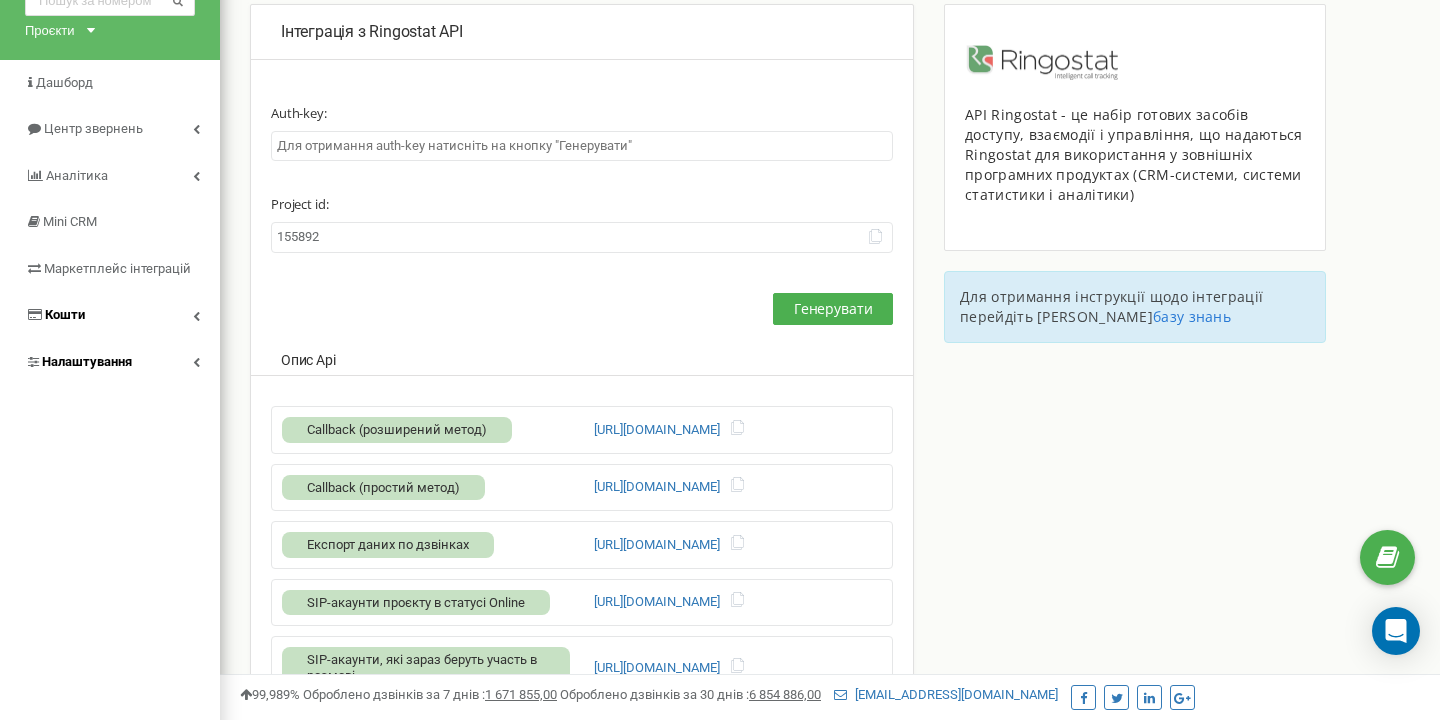 click on "Налаштування" at bounding box center (110, 362) 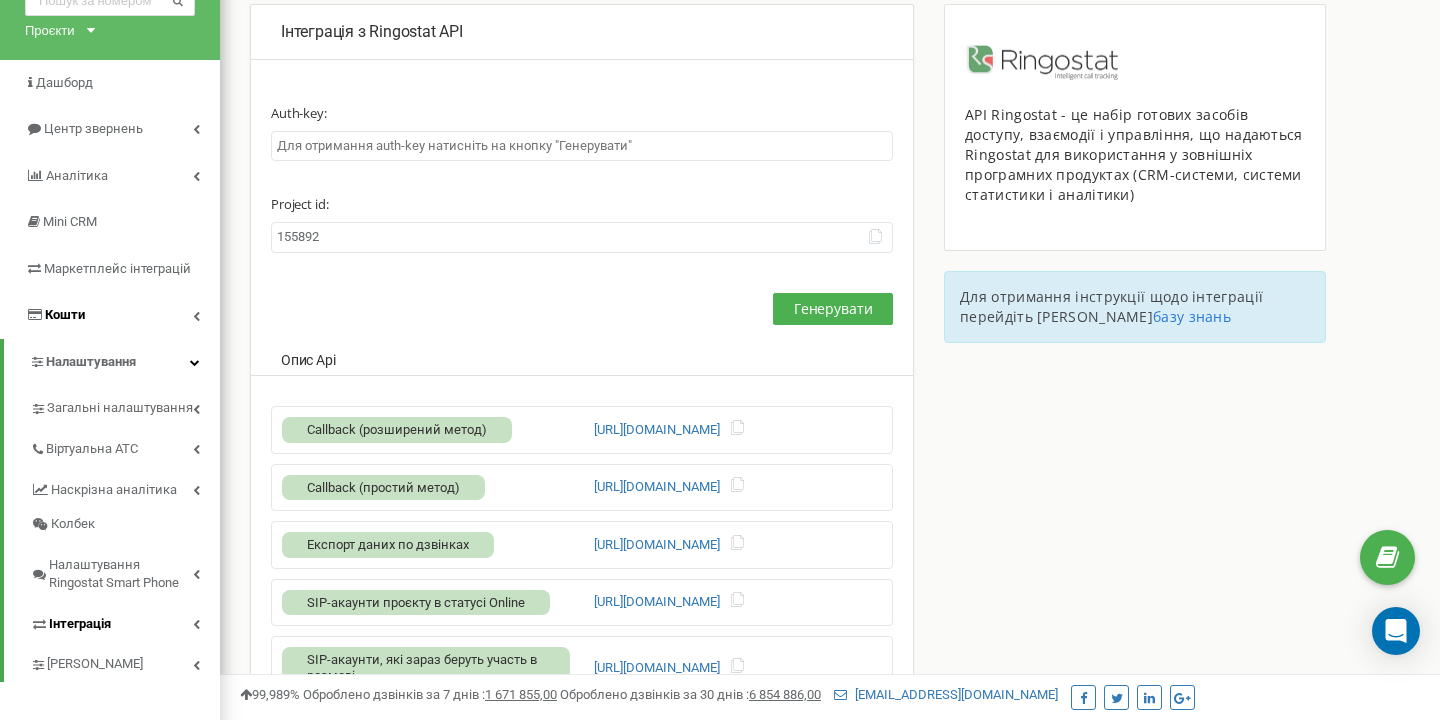 click at bounding box center [196, 624] 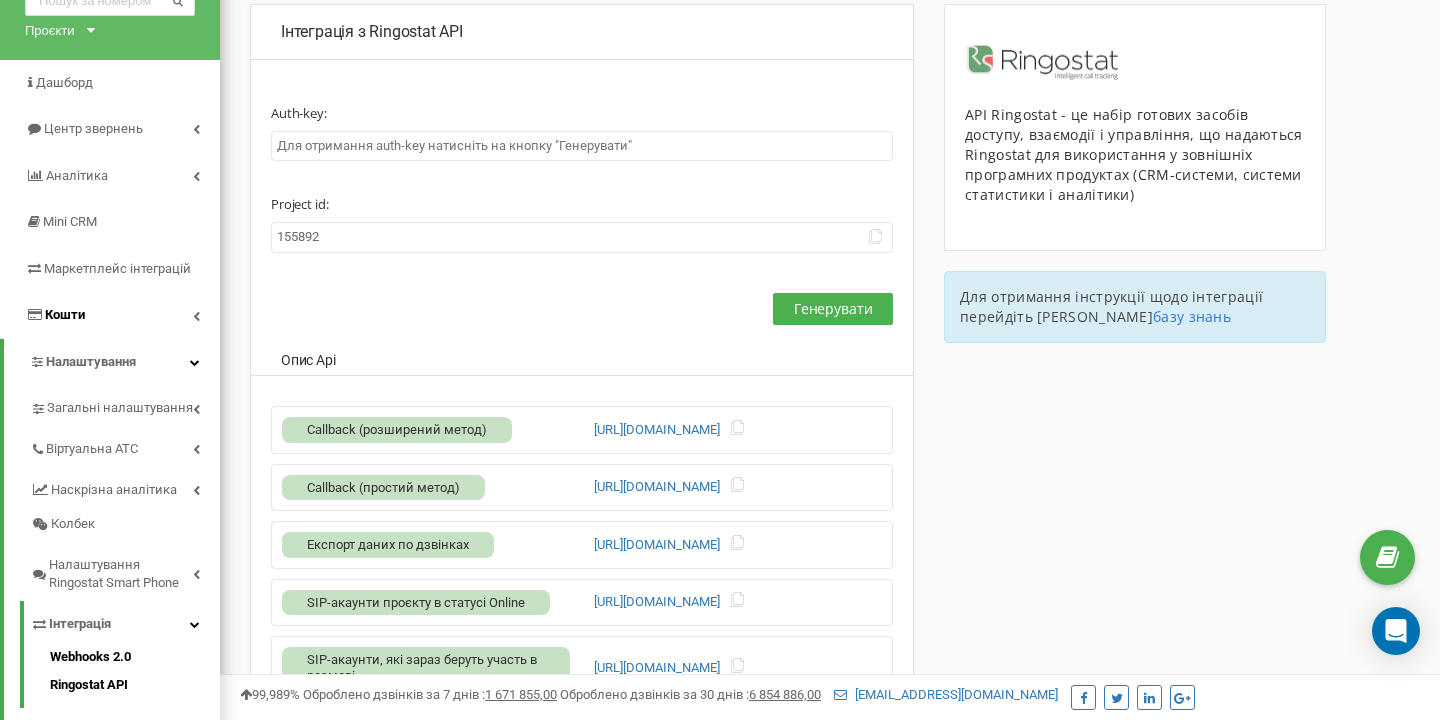 click on "Webhooks 2.0" at bounding box center [135, 660] 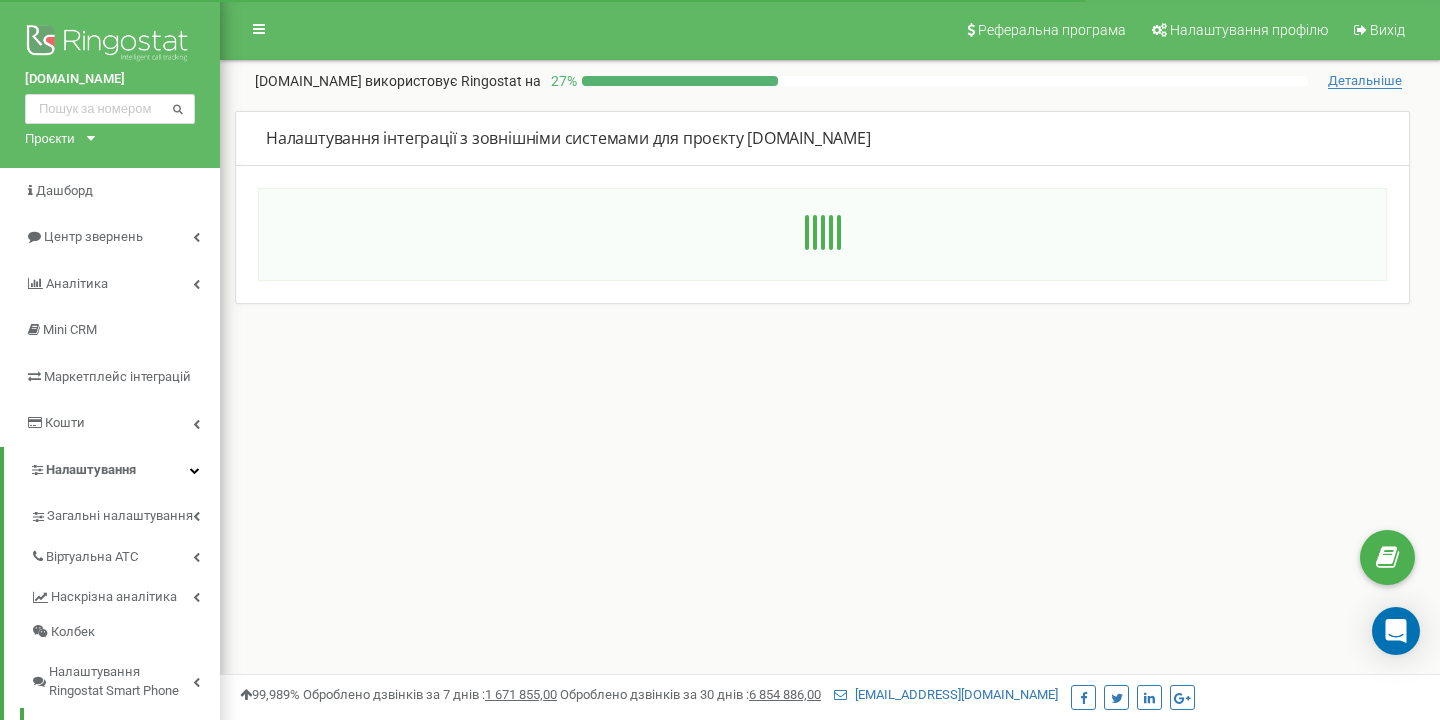 scroll, scrollTop: 0, scrollLeft: 0, axis: both 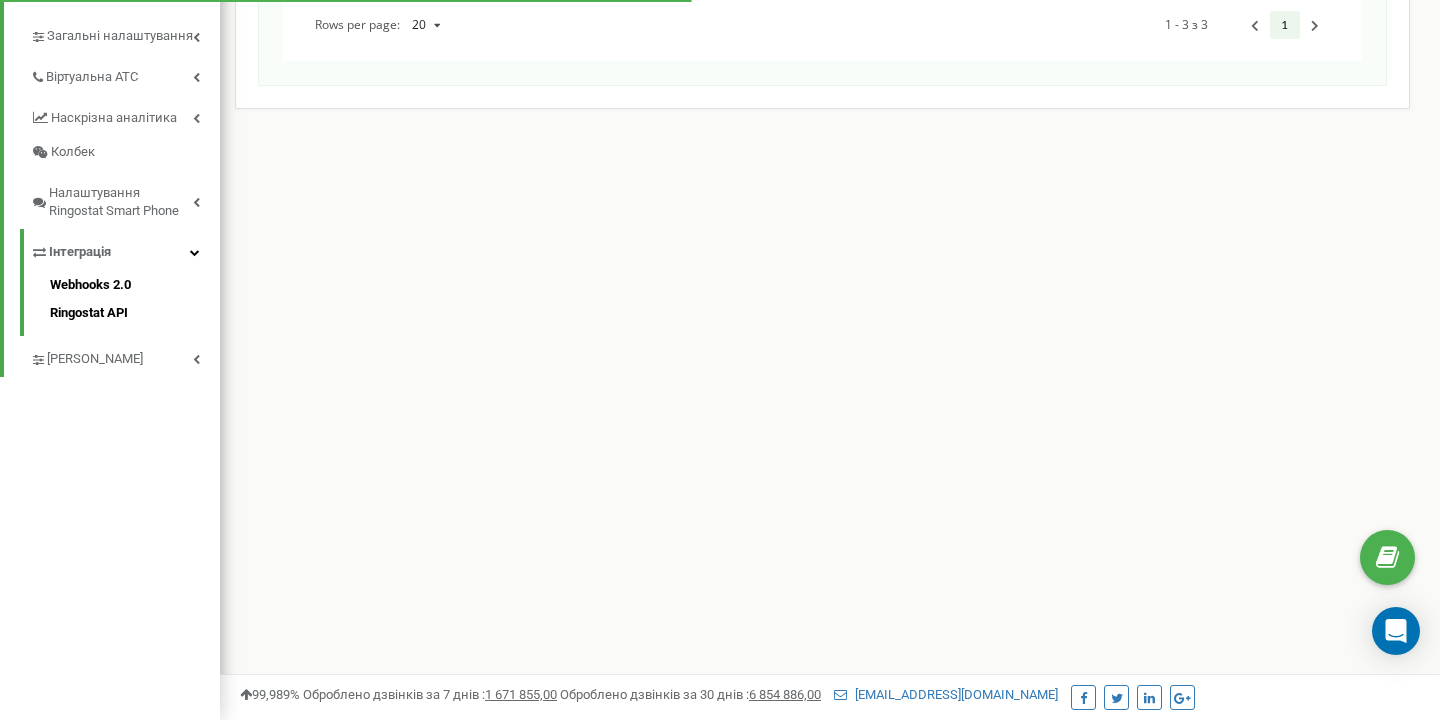 click on "Ringostat API" at bounding box center [135, 311] 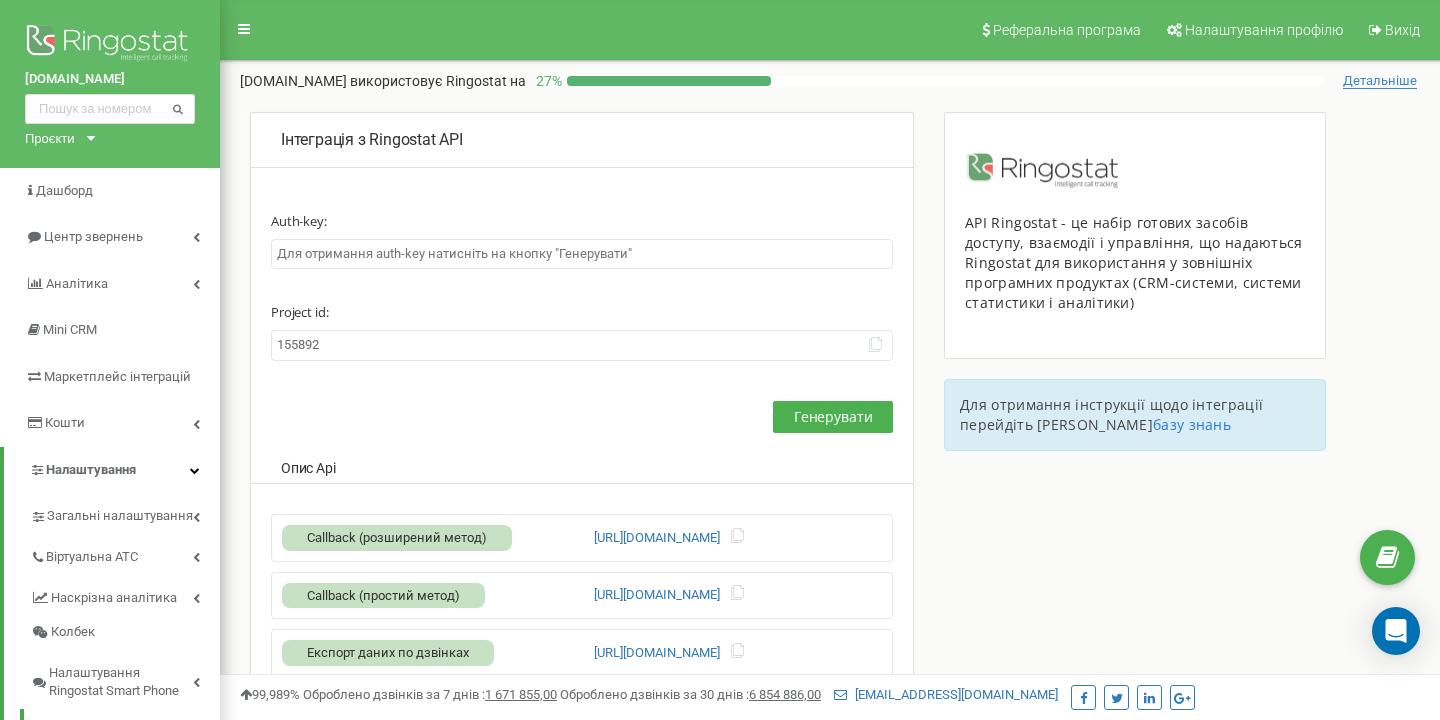 scroll, scrollTop: 0, scrollLeft: 0, axis: both 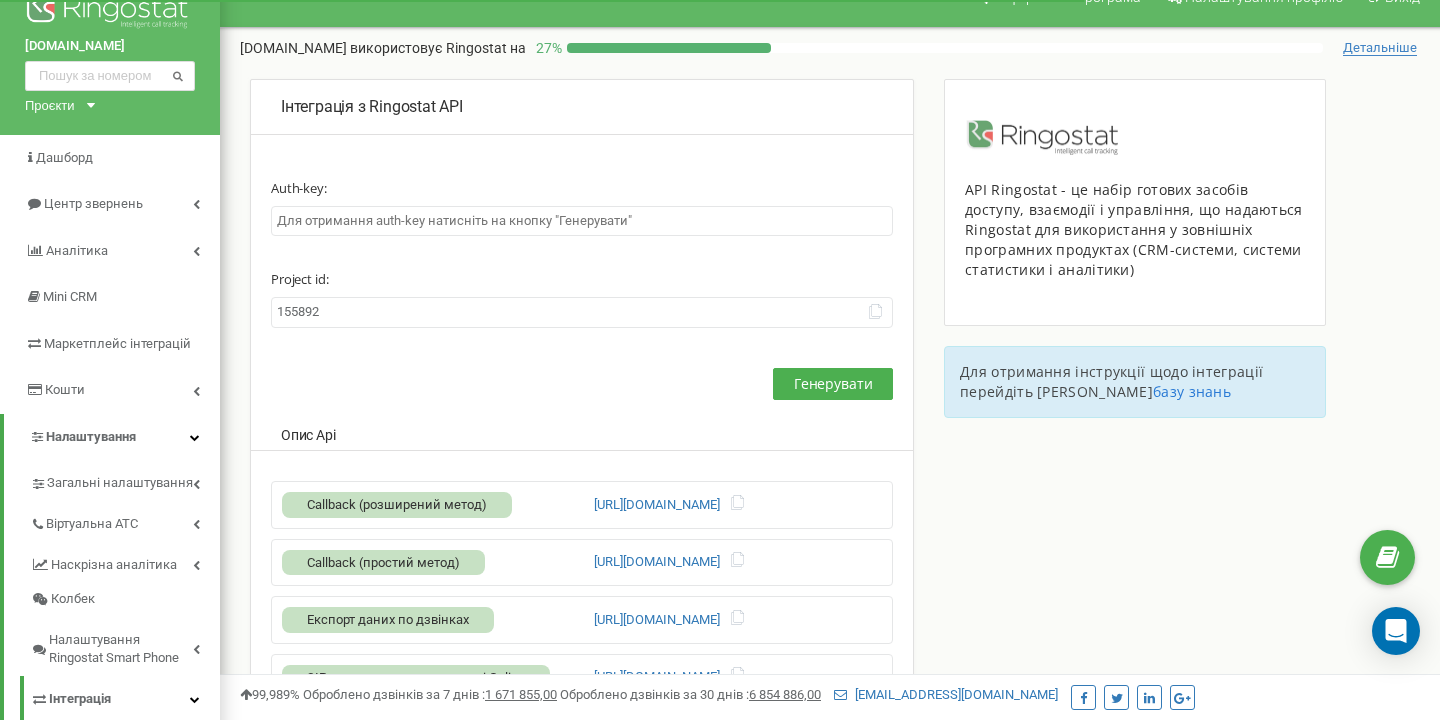 click at bounding box center [195, 437] 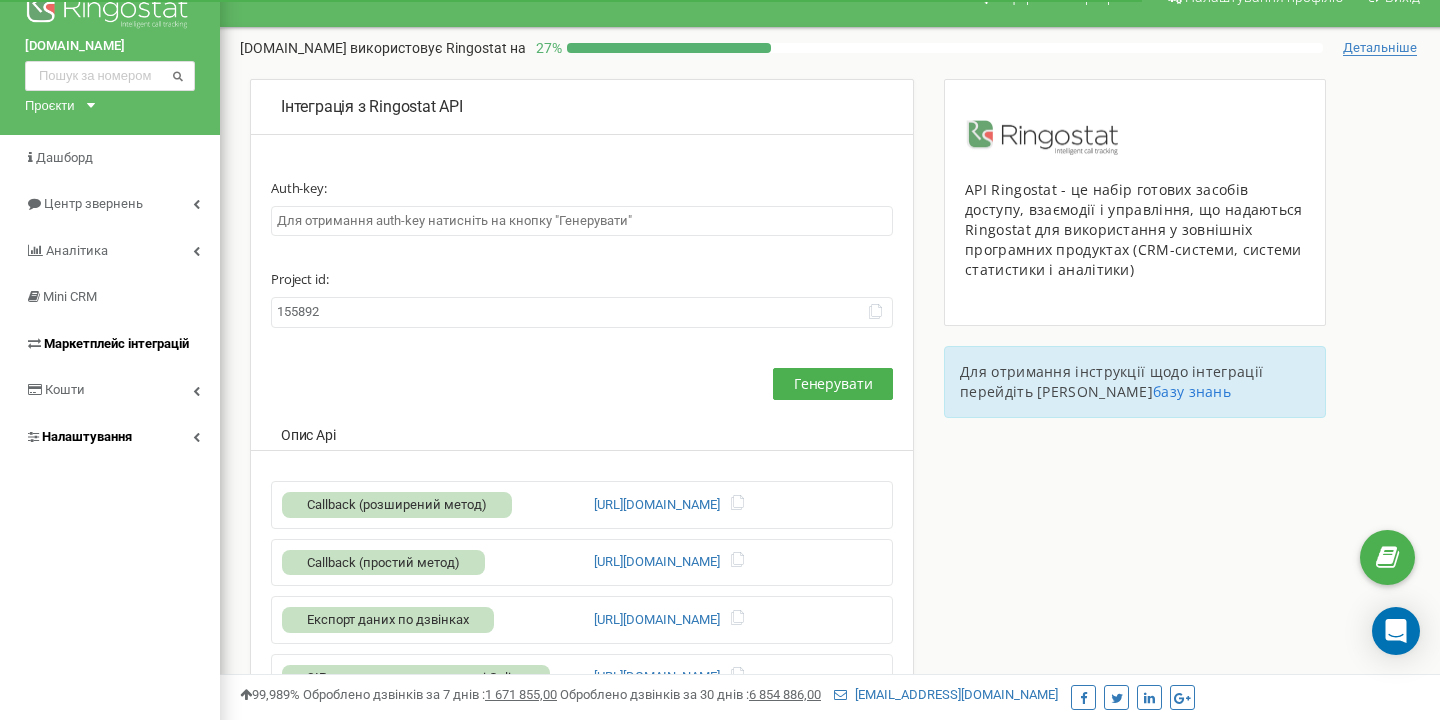click on "Маркетплейс інтеграцій" at bounding box center [116, 343] 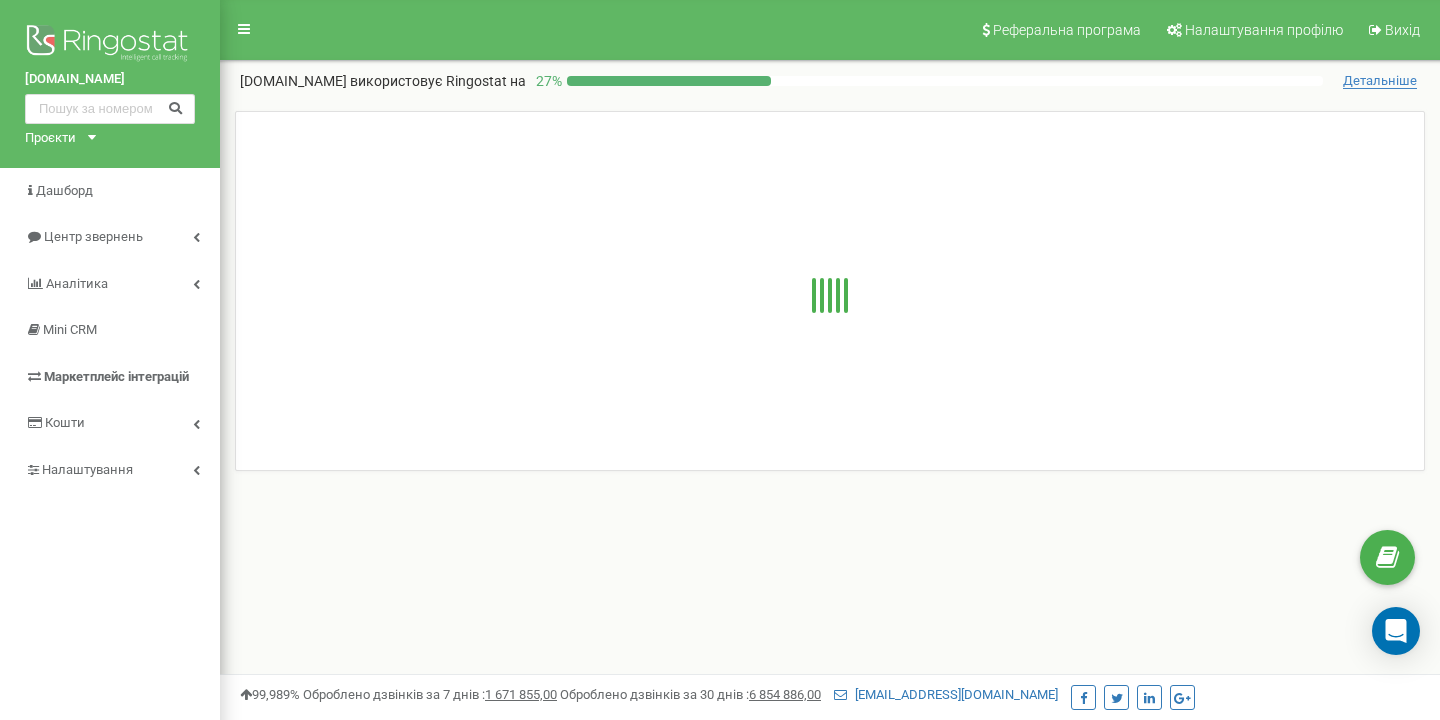 scroll, scrollTop: 0, scrollLeft: 0, axis: both 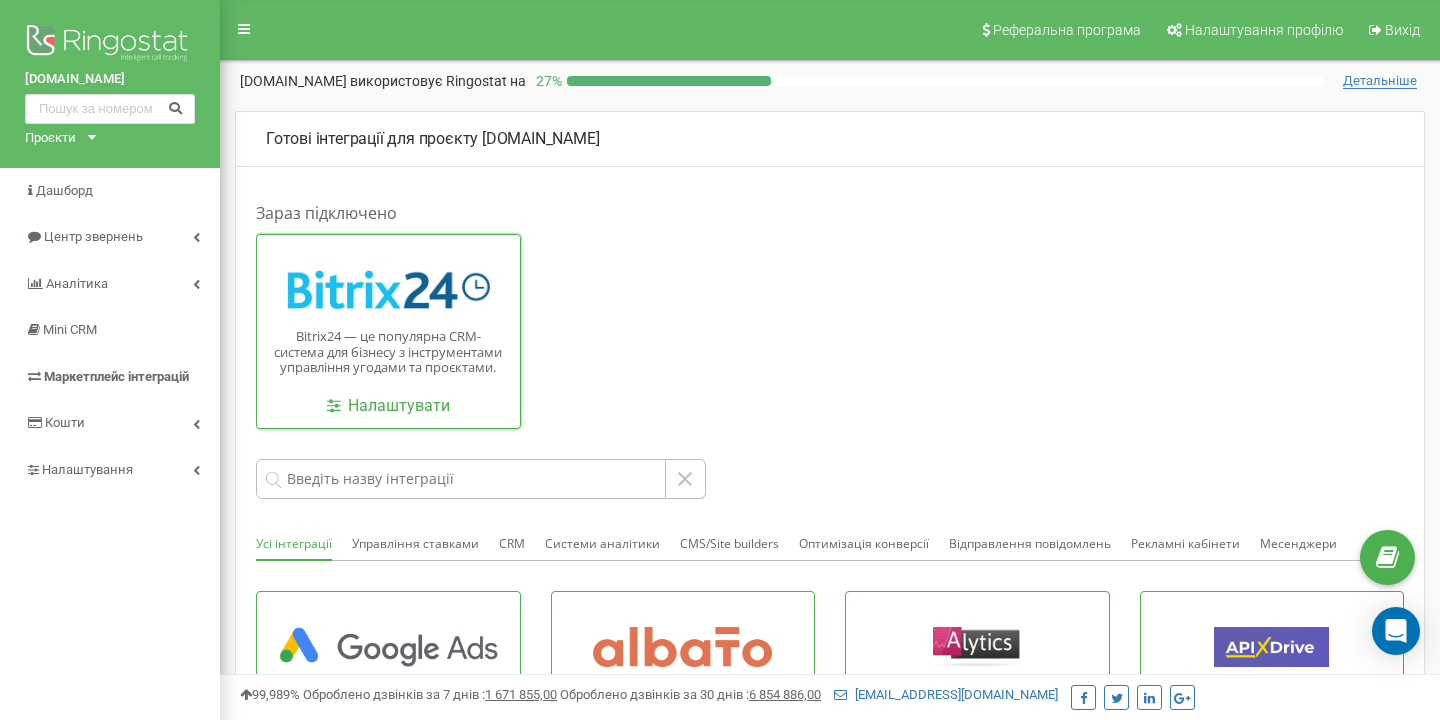 click on "Bitrix24 — це популярна CRM-система для бізнесу з інструментами управління угодами та проєктами. Налаштувати" at bounding box center (388, 331) 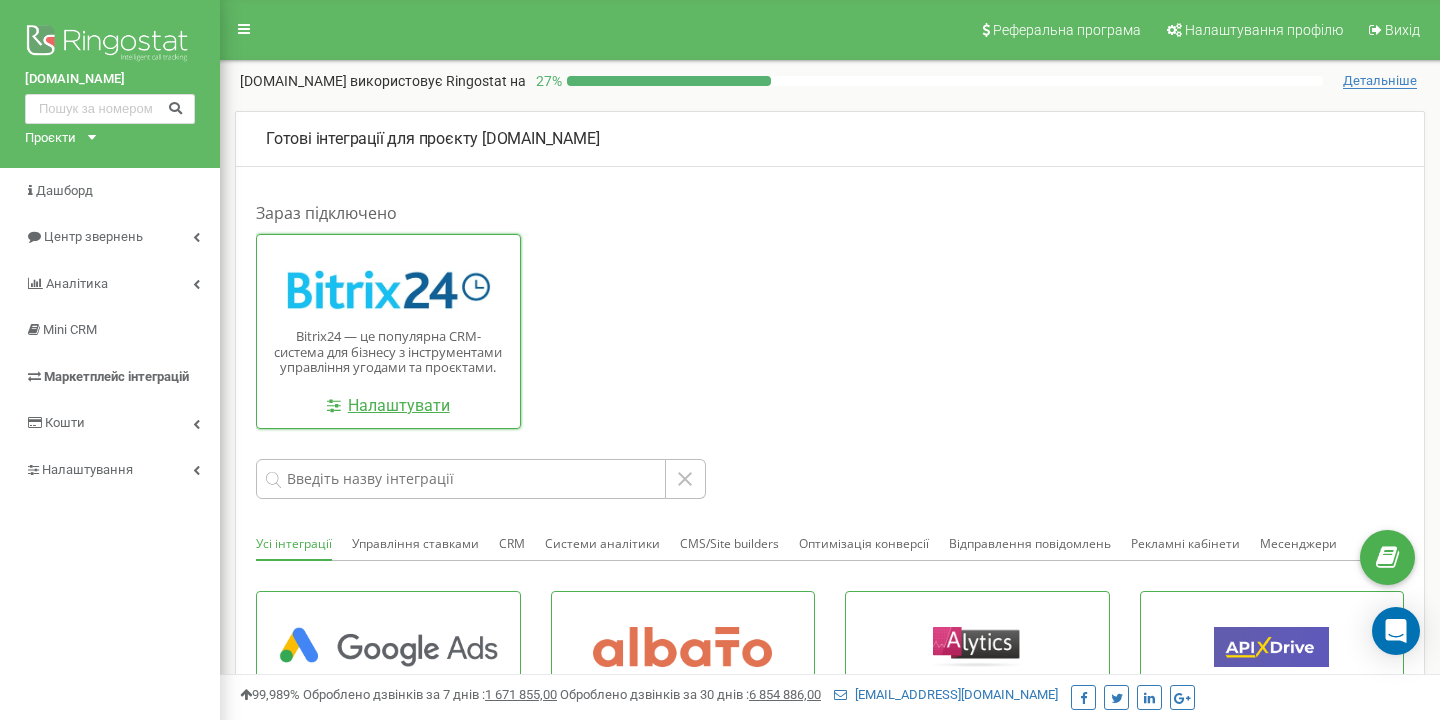 click on "Налаштувати" at bounding box center [388, 406] 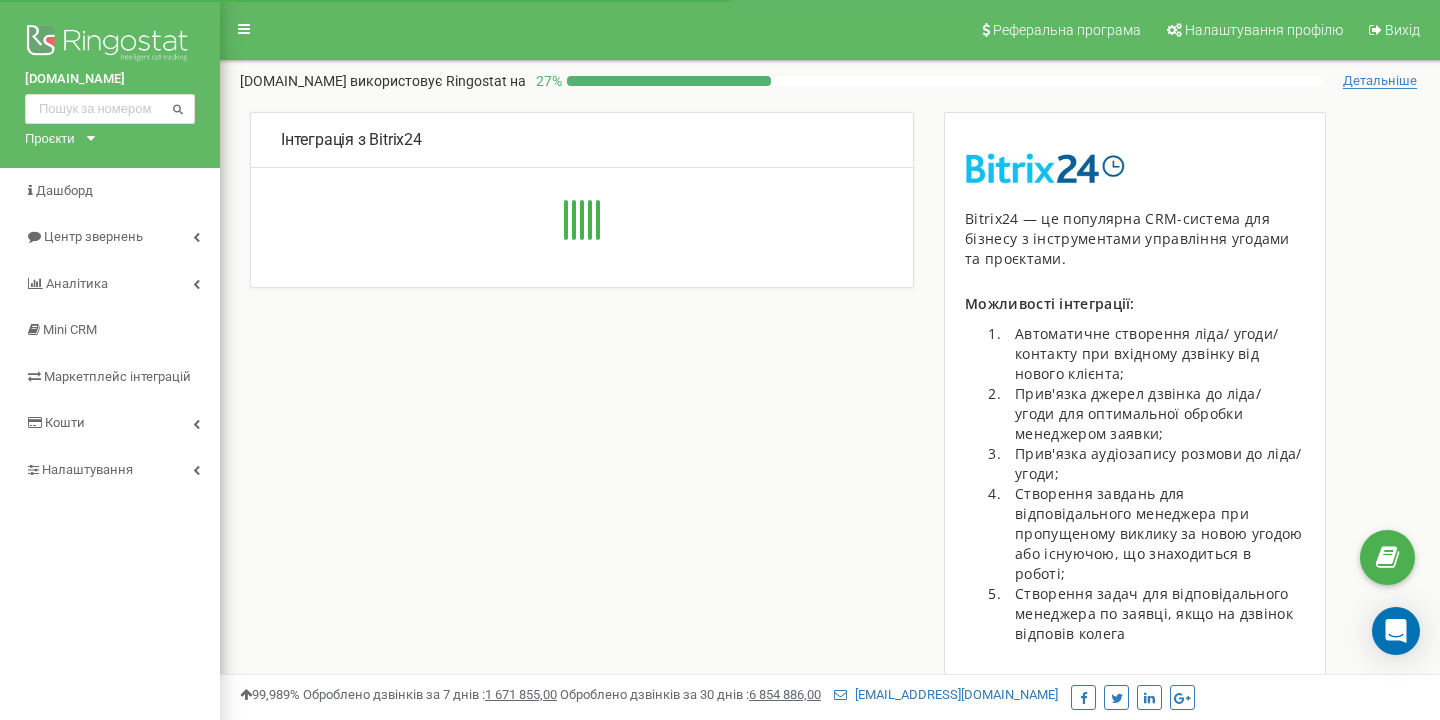scroll, scrollTop: 0, scrollLeft: 0, axis: both 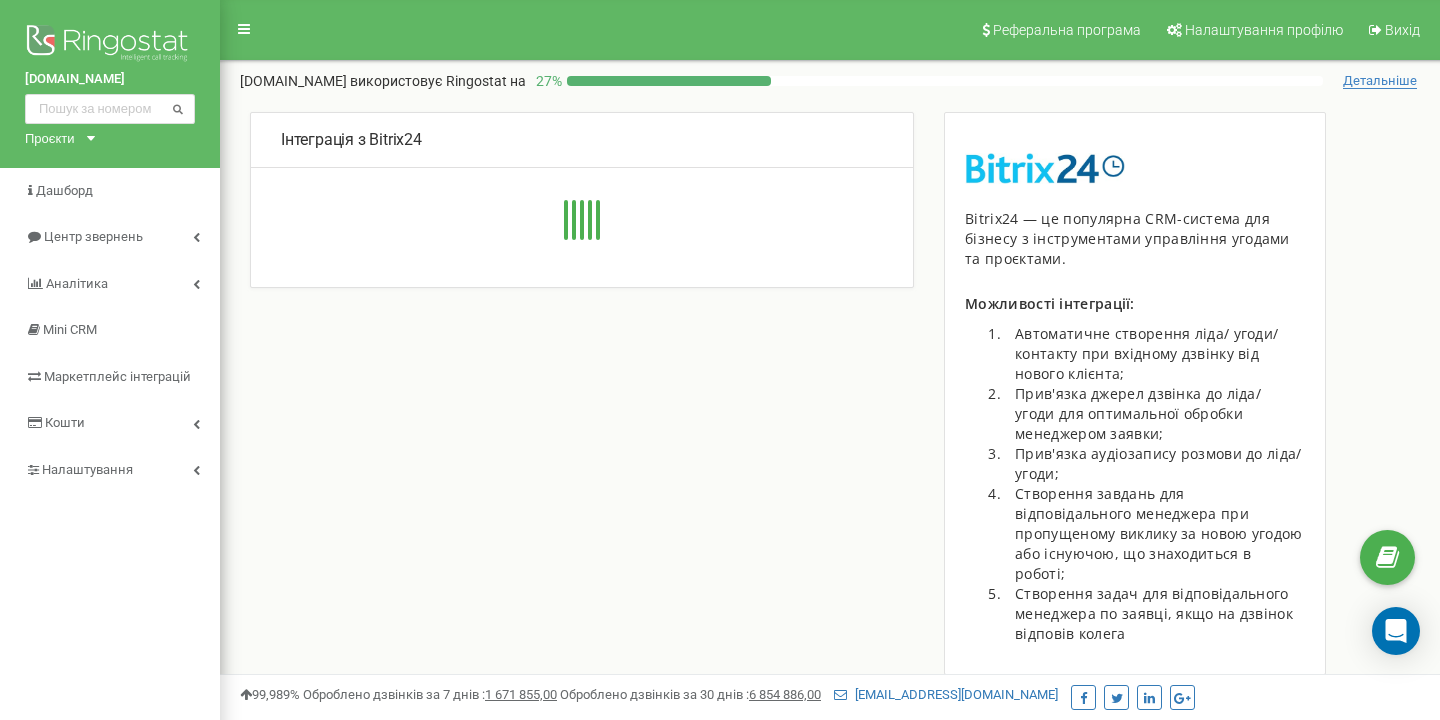 type on "[URL][DOMAIN_NAME]" 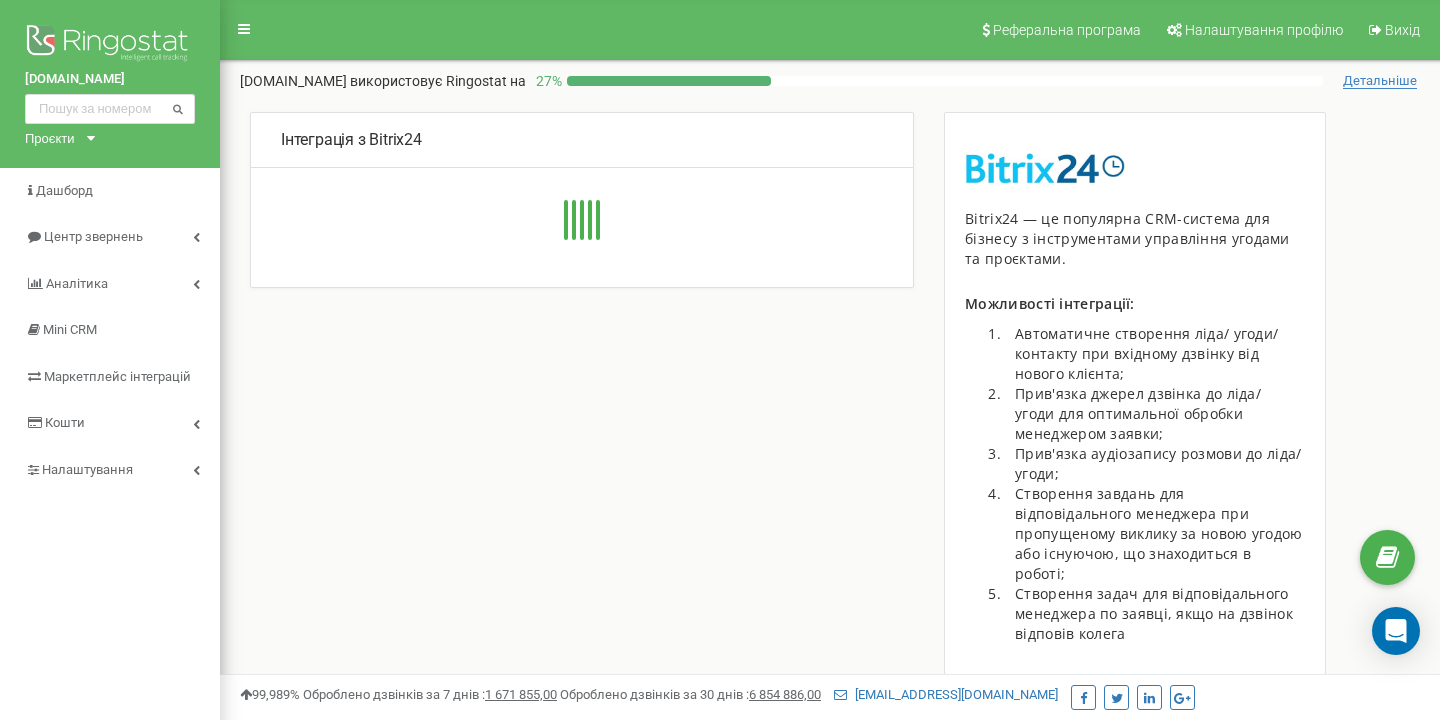 type on "[URL][DOMAIN_NAME]" 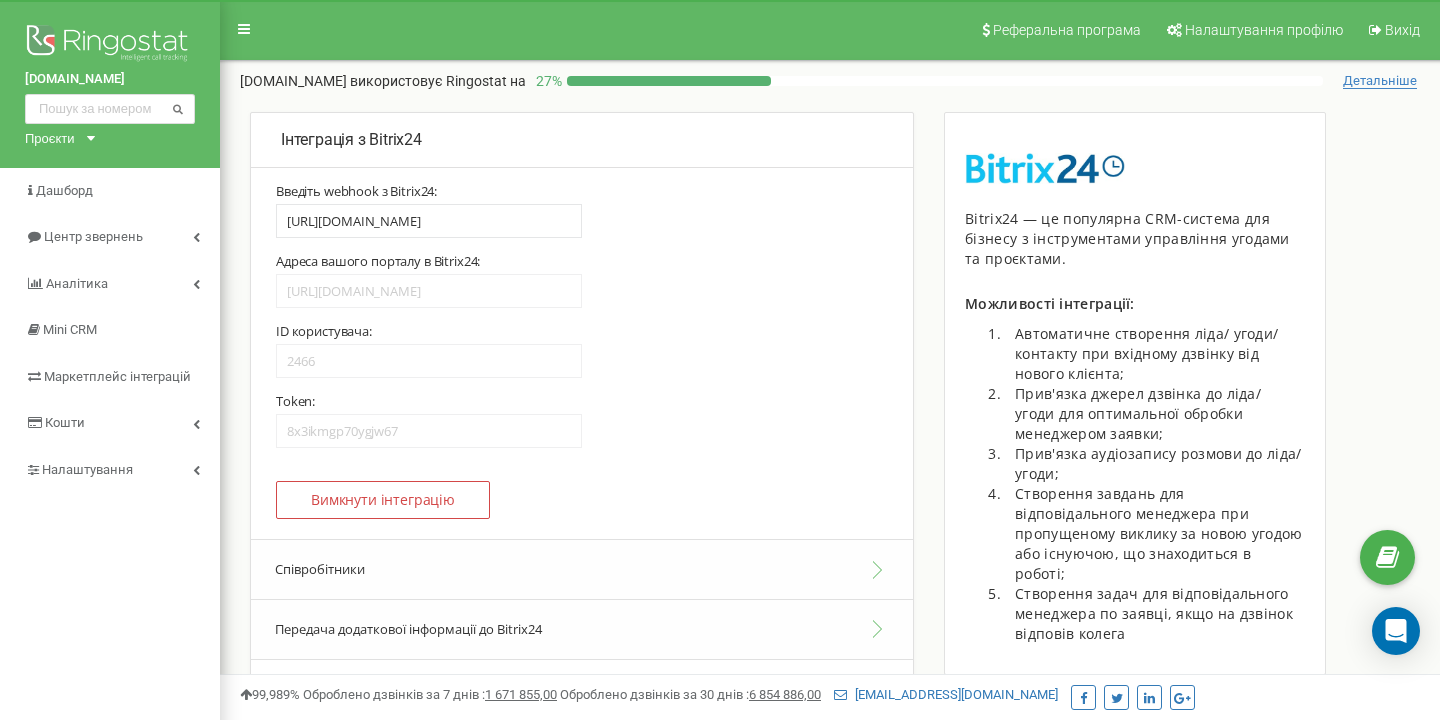 click on "Співробітники" at bounding box center [582, 569] 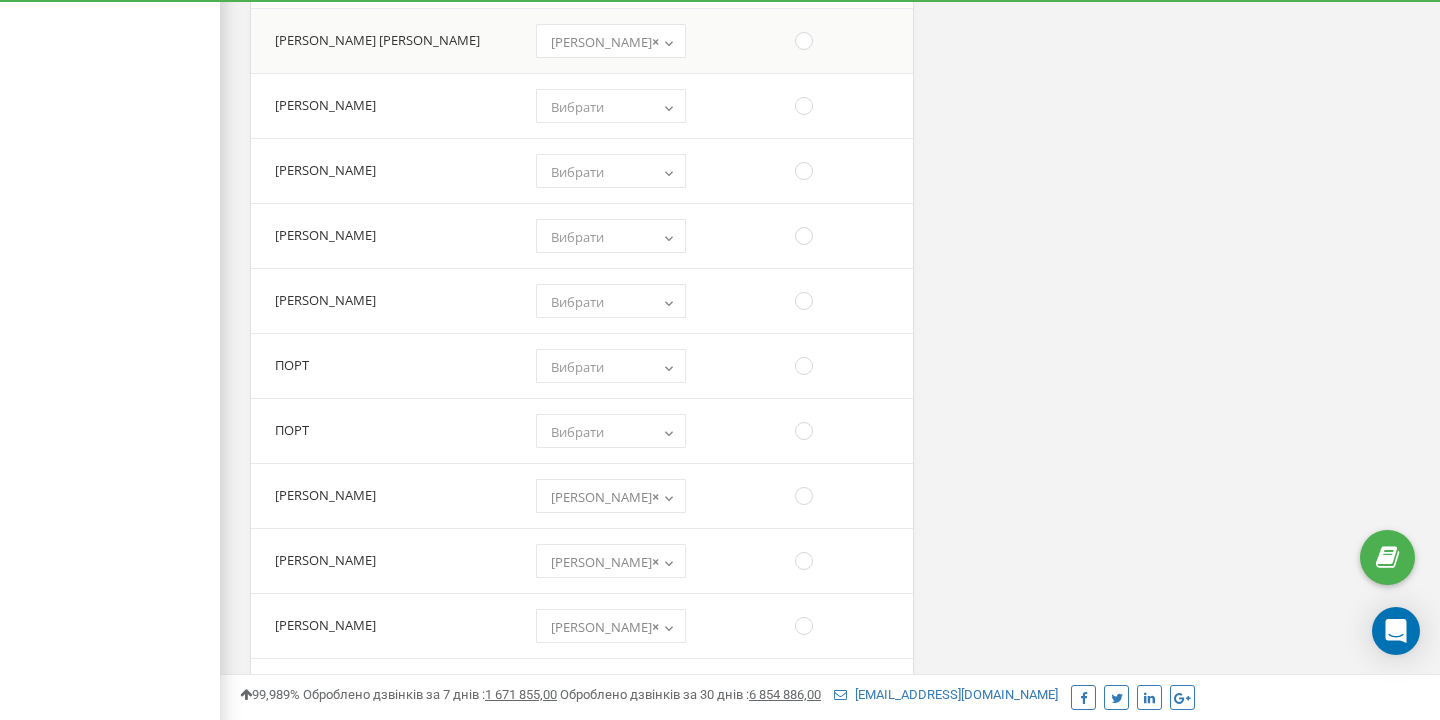 scroll, scrollTop: 5302, scrollLeft: 0, axis: vertical 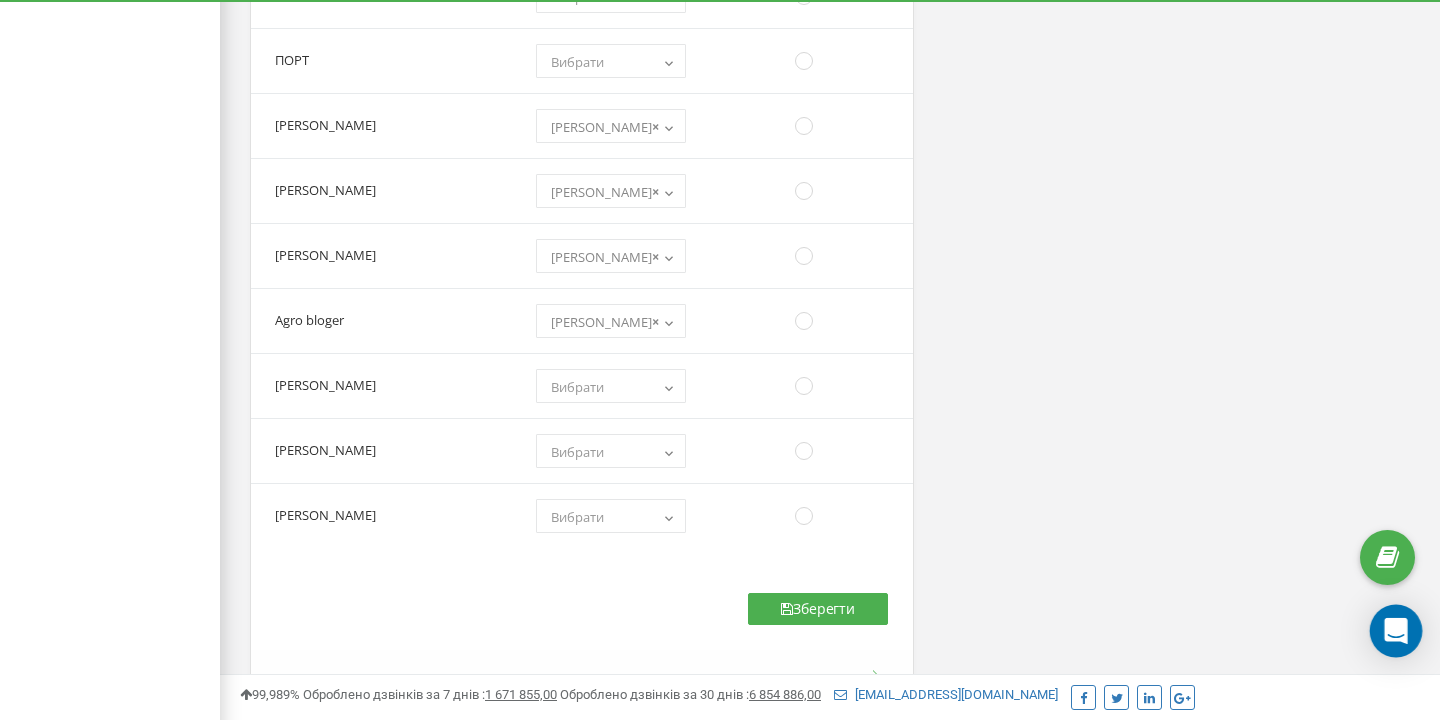 click 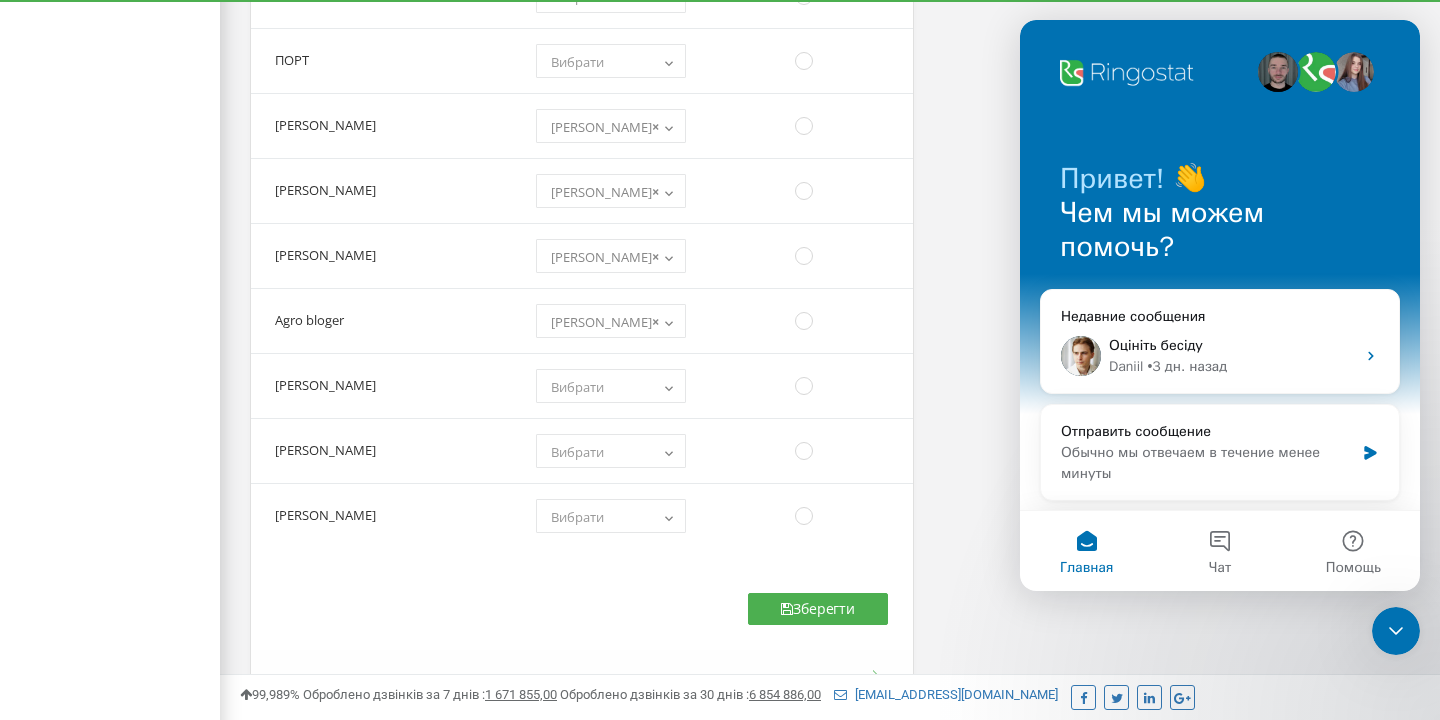 scroll, scrollTop: 0, scrollLeft: 0, axis: both 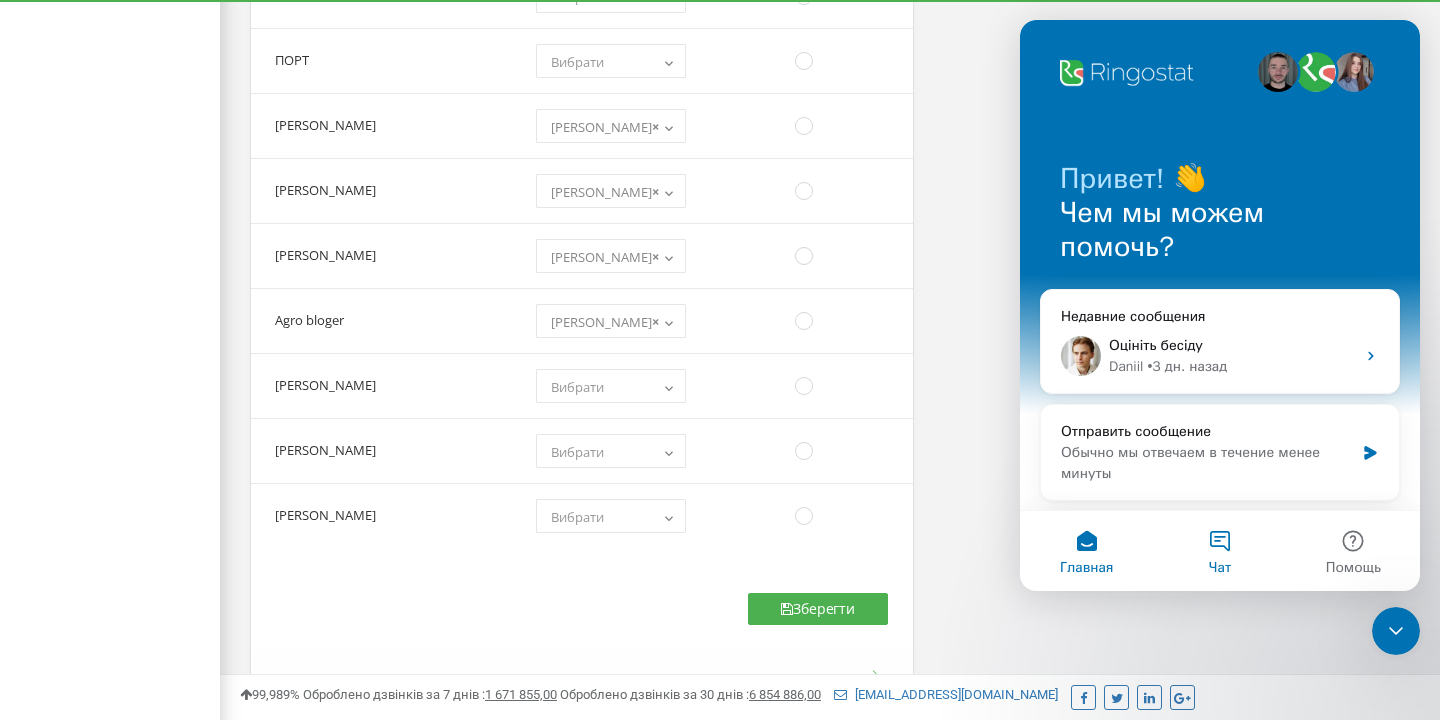 click on "Чат" at bounding box center (1219, 551) 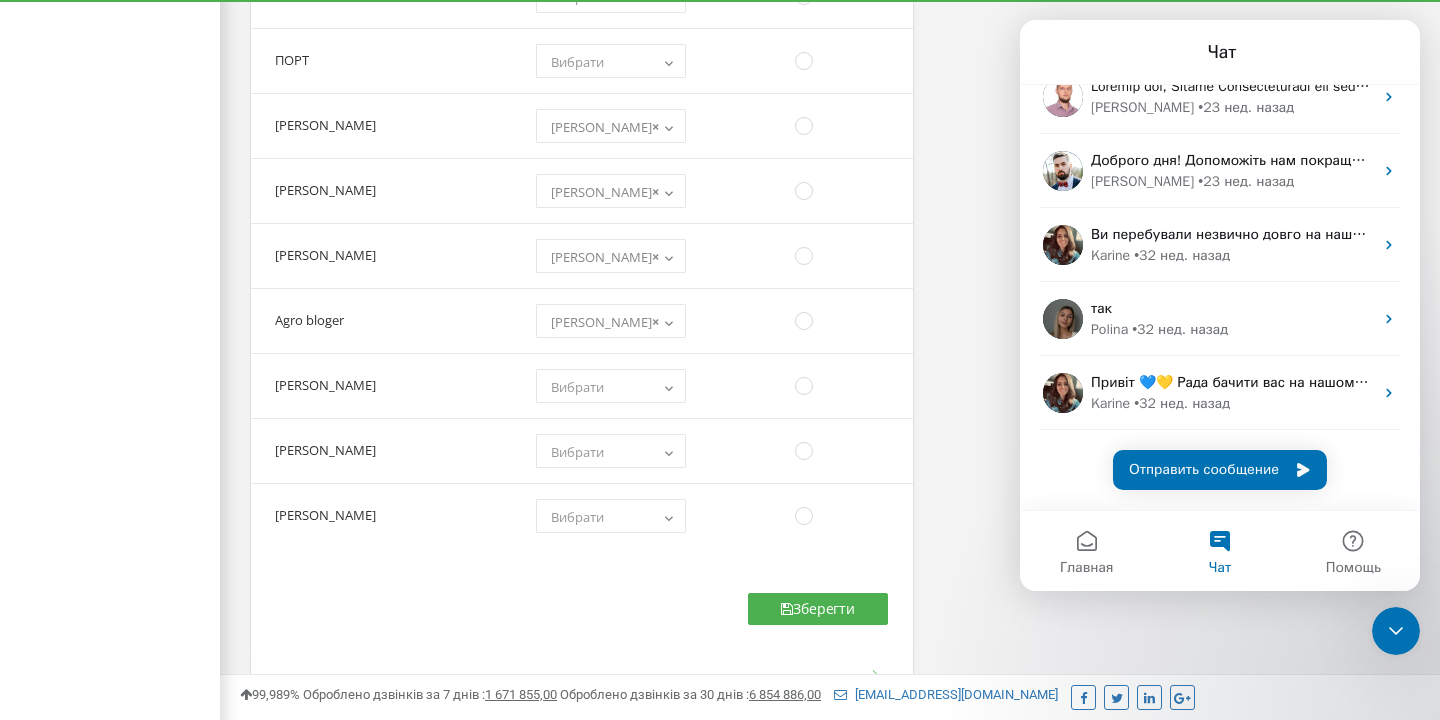 scroll, scrollTop: 913, scrollLeft: 0, axis: vertical 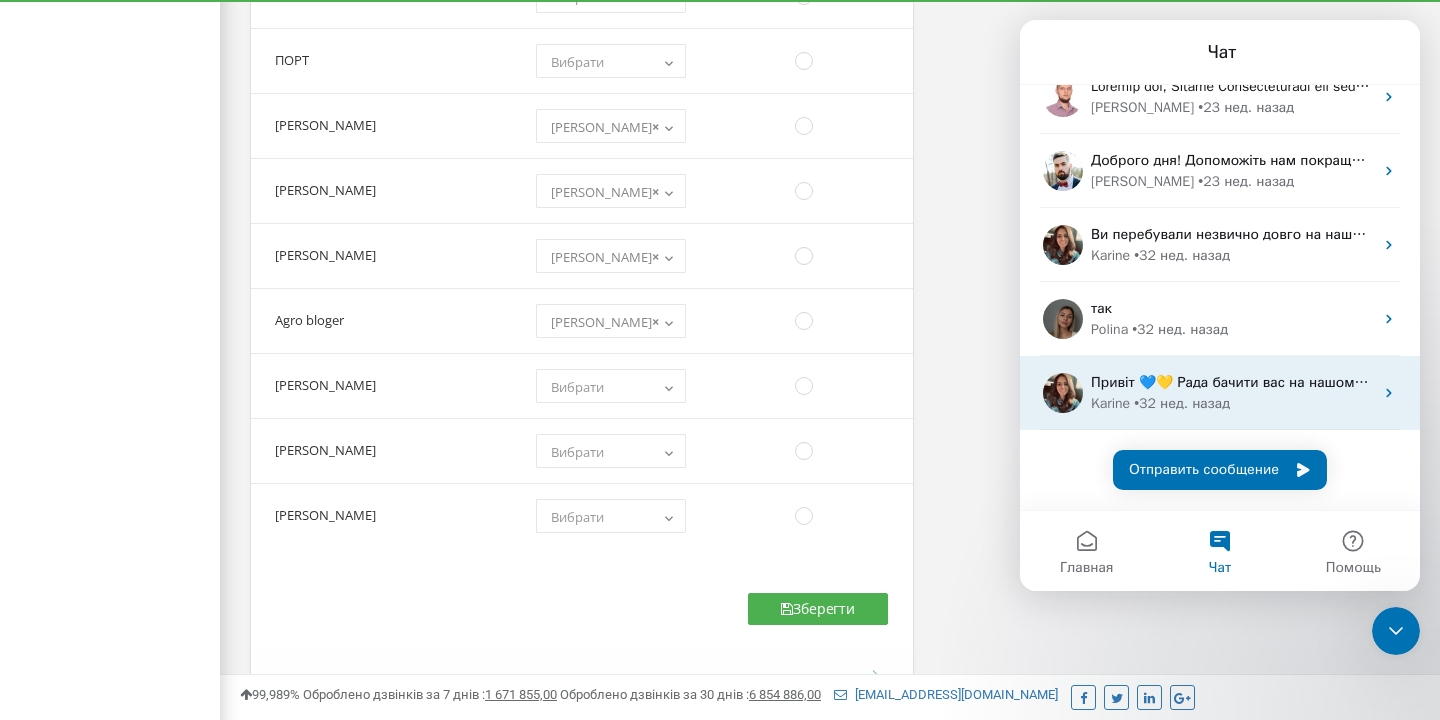 click on "Привіт 💙💛 Рада бачити вас на нашому сайті :) Скажіть, які задачі ви хочете вирішити з Ringostat? 1. Підвищити продажі;, 2. Отримати більше від маркетингу;, 3. Не знаю, ваш сайт випадково відкрив мій собака 👀 Введіть номер відповіді тут ⤵️" at bounding box center [1232, 382] 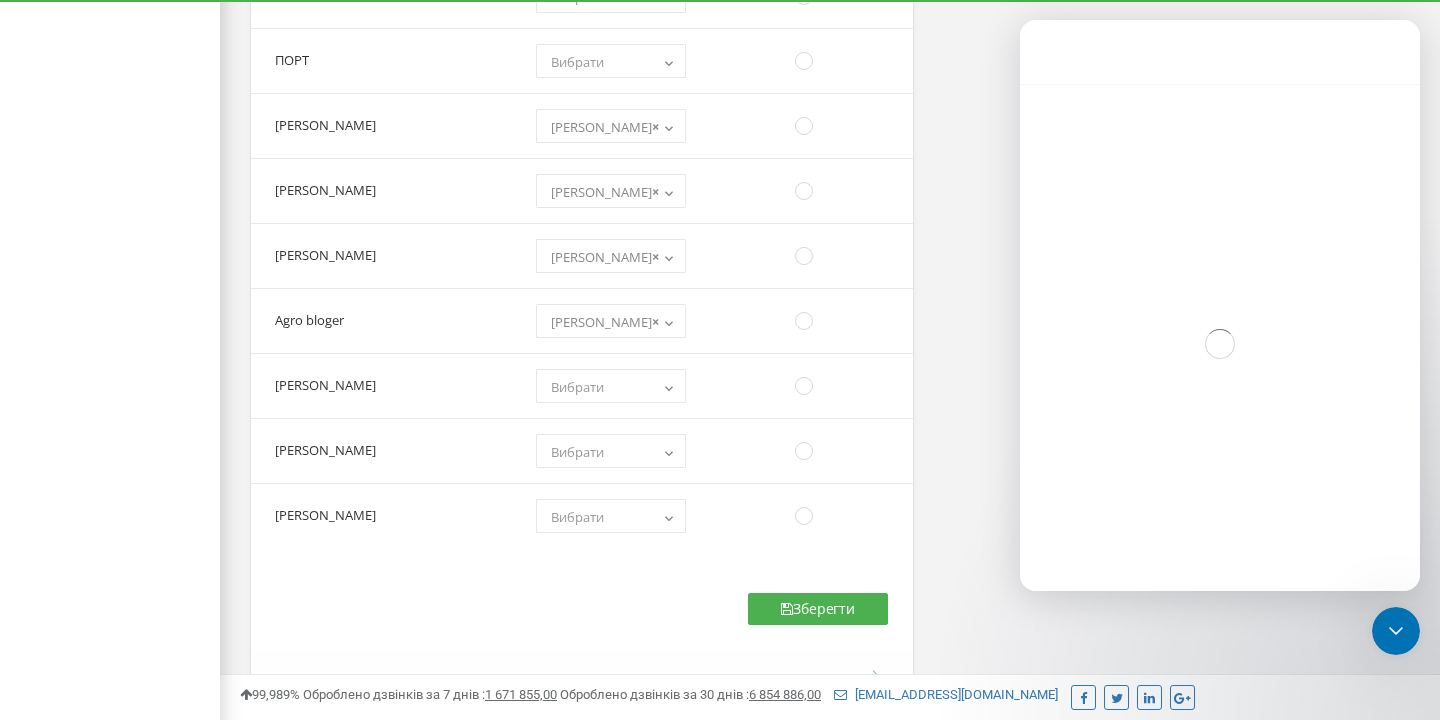 scroll, scrollTop: 832, scrollLeft: 0, axis: vertical 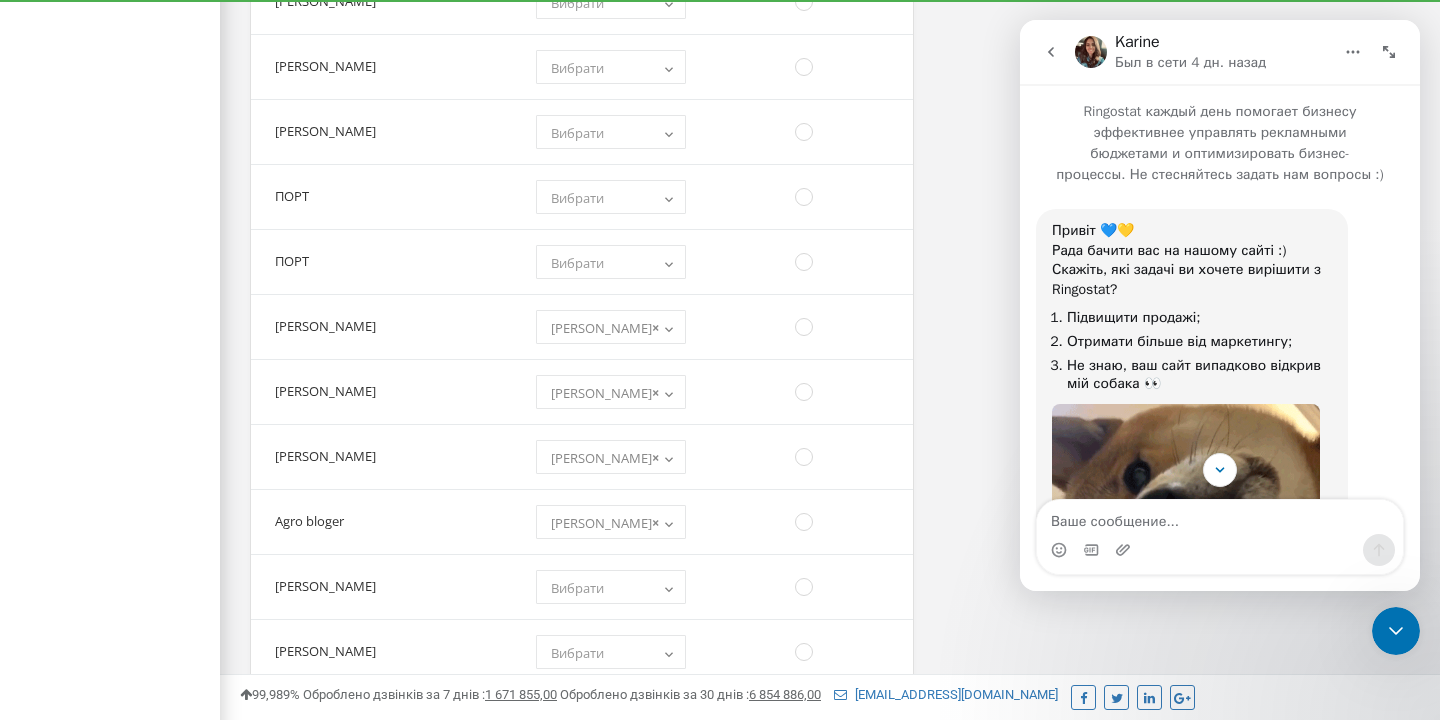 click at bounding box center [1051, 52] 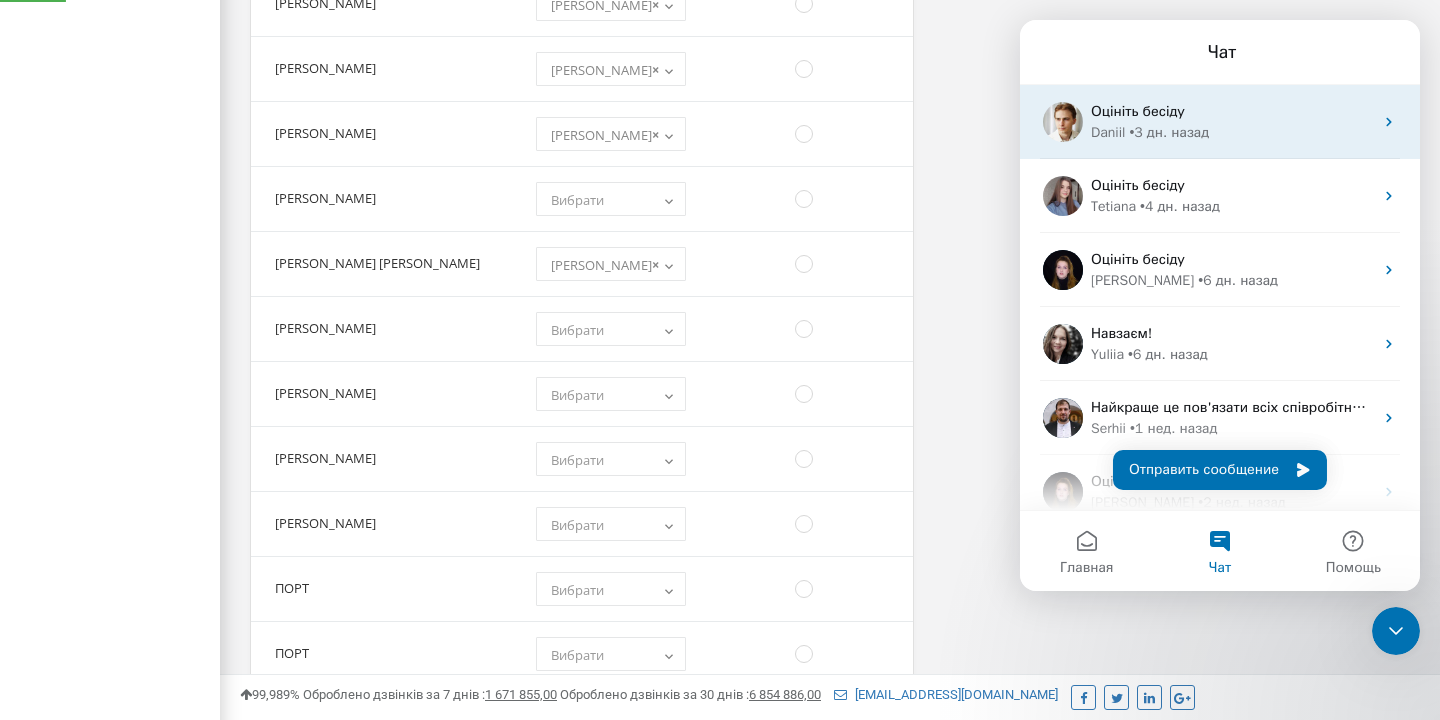 scroll, scrollTop: 4689, scrollLeft: 0, axis: vertical 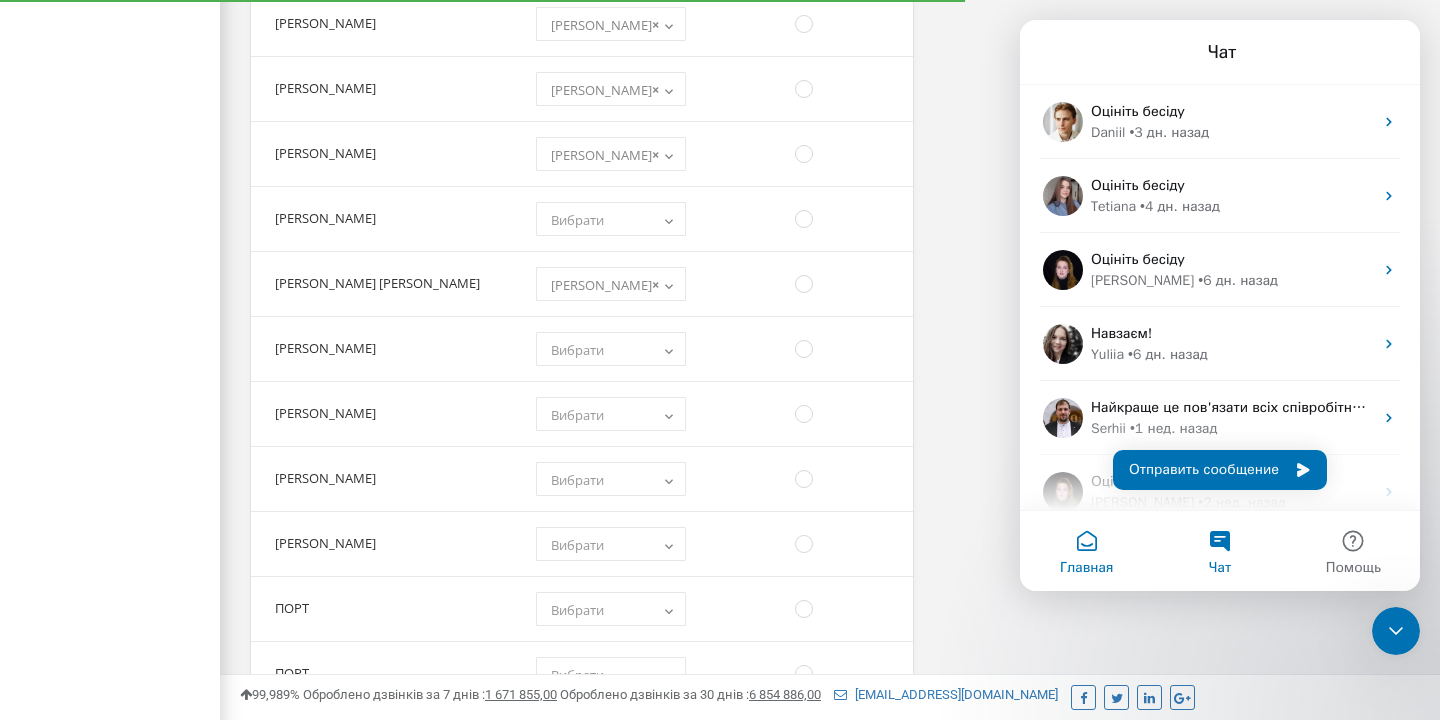 click on "Главная" at bounding box center [1086, 551] 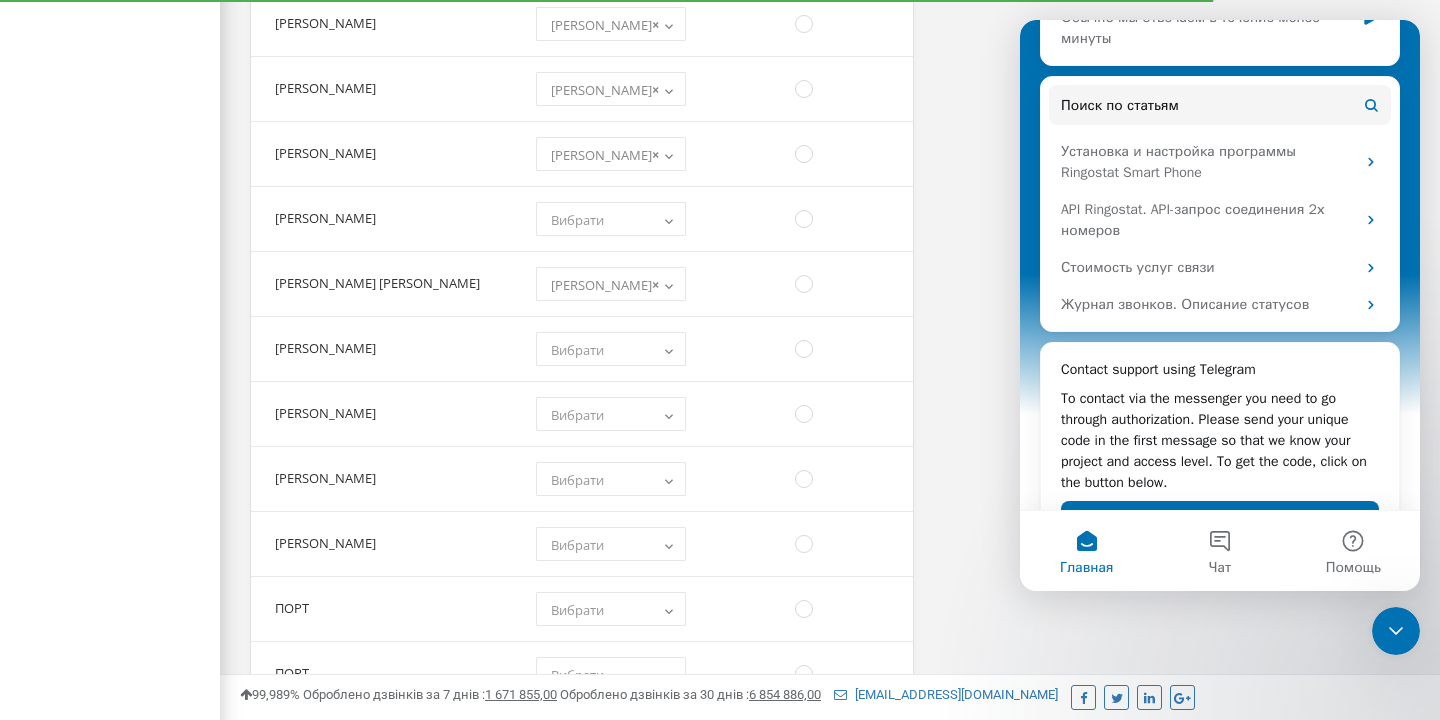 scroll, scrollTop: 429, scrollLeft: 0, axis: vertical 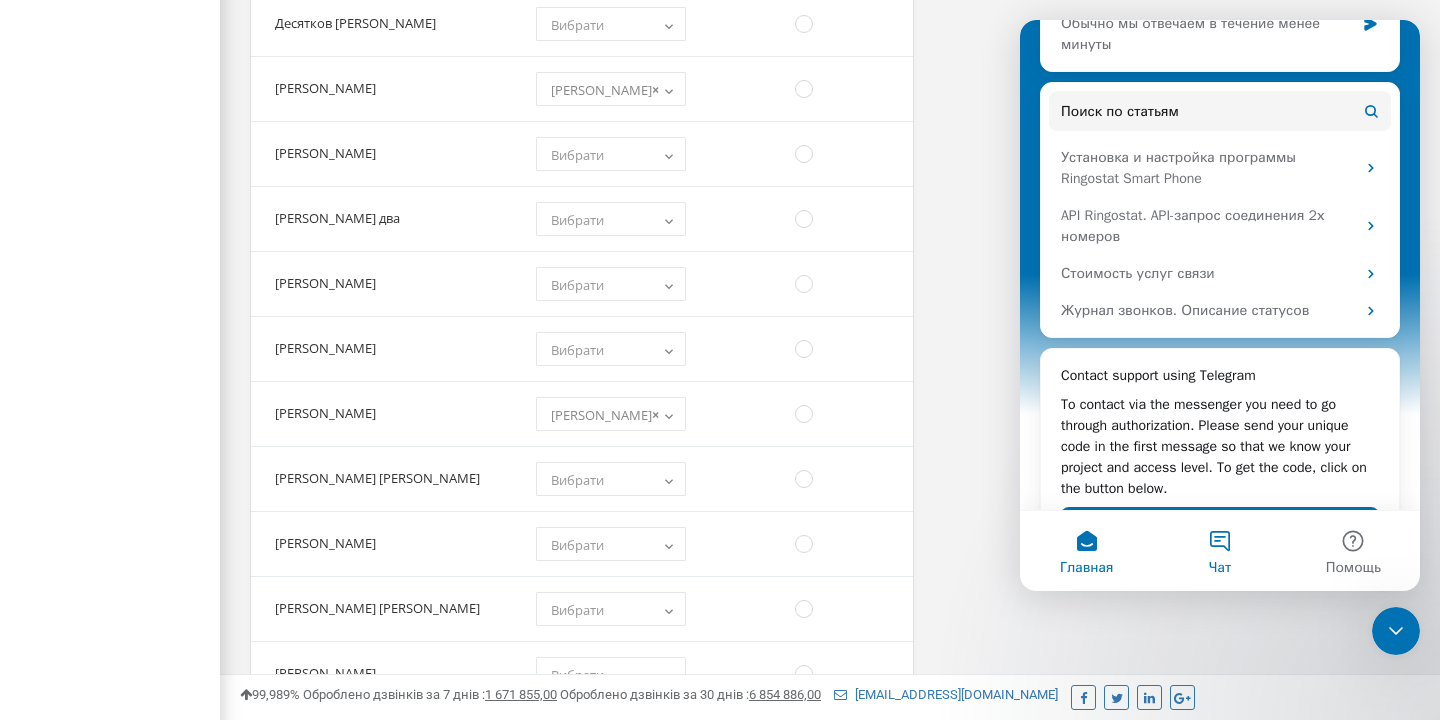 click on "Чат" at bounding box center (1219, 551) 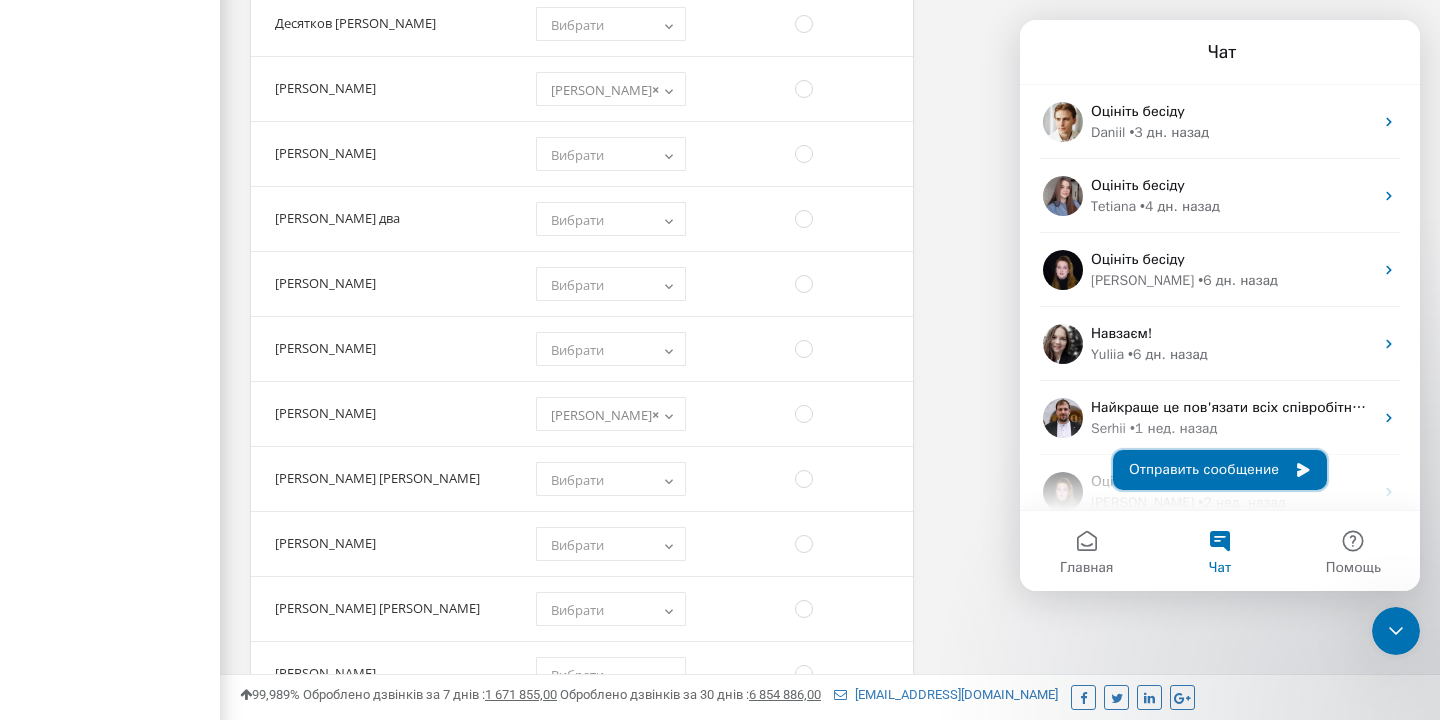 click on "Отправить сообщение" at bounding box center [1220, 470] 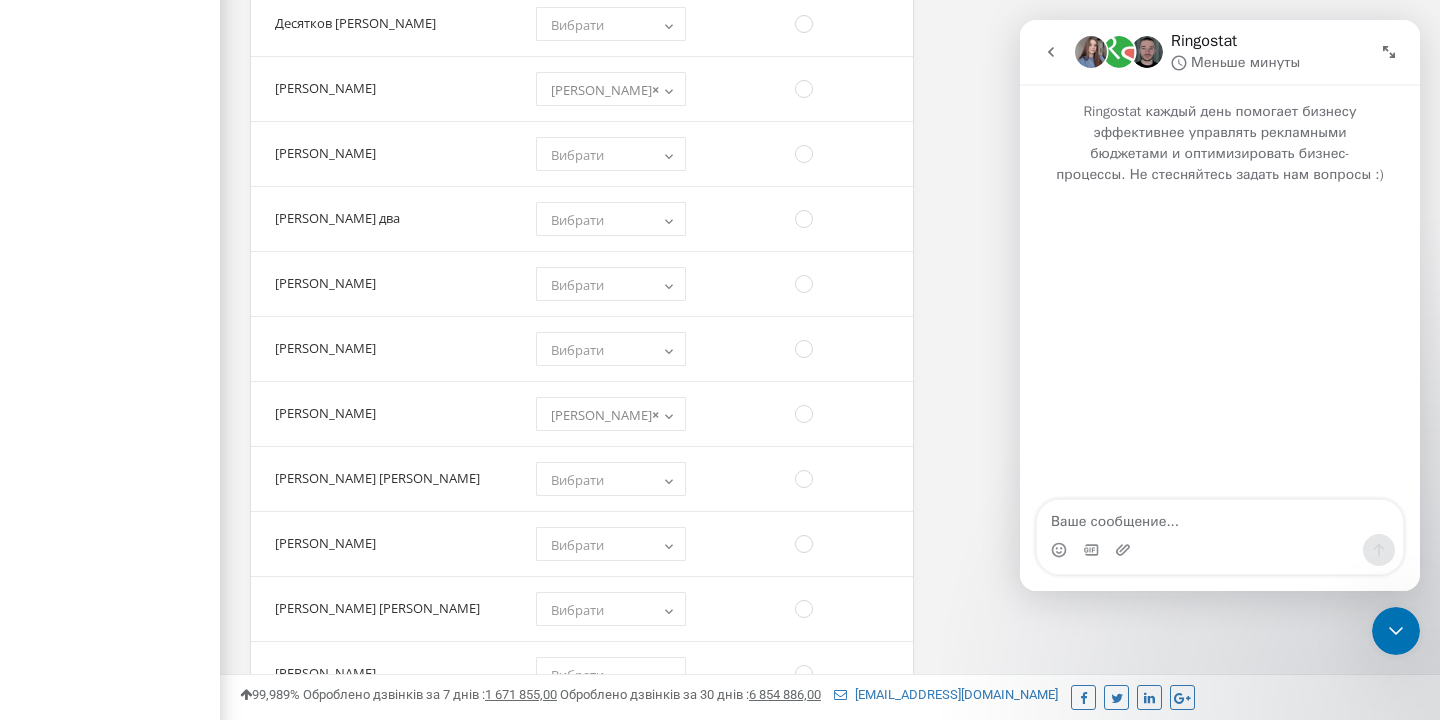 type on "L" 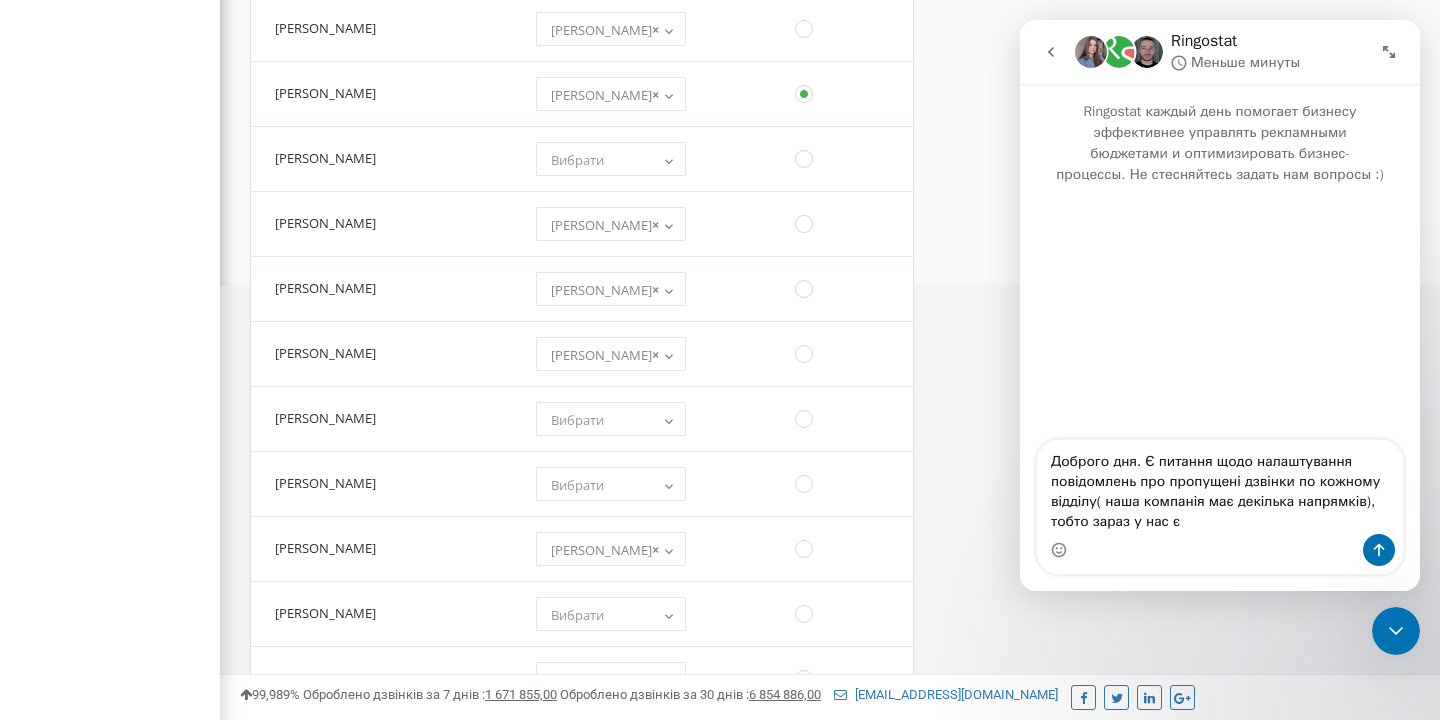 scroll, scrollTop: 507, scrollLeft: 0, axis: vertical 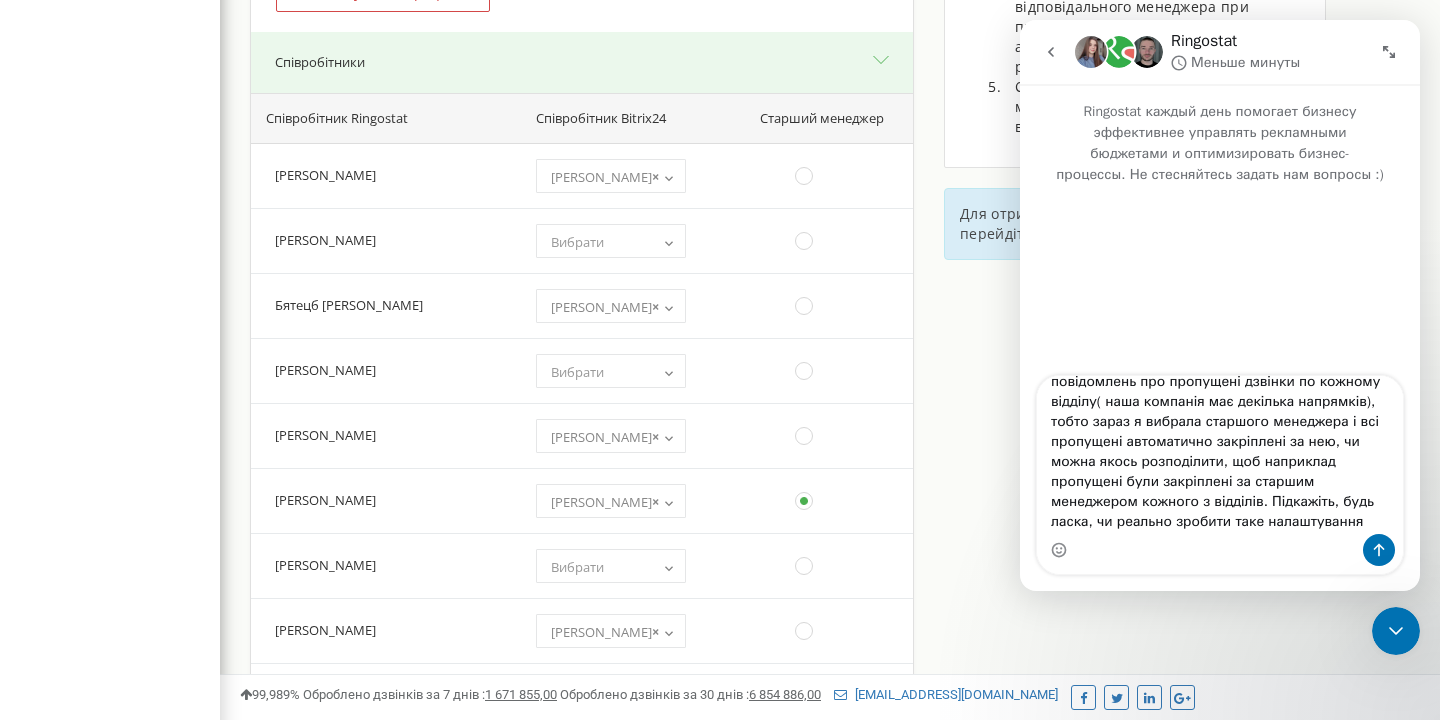 type on "Доброго дня. Є питання щодо налаштування повідомлень про пропущені дзвінки по кожному відділу( наша компанія має декілька напрямків), тобто зараз я вибрала старшого менеджера і всі пропущені автоматично закріплені за нею, чи можна якось розподілити, щоб наприклад пропущені були закріплені за старшим менеджером кожного з відділів. Підкажіть, будь ласка, чи реально зробити таке налаштування?" 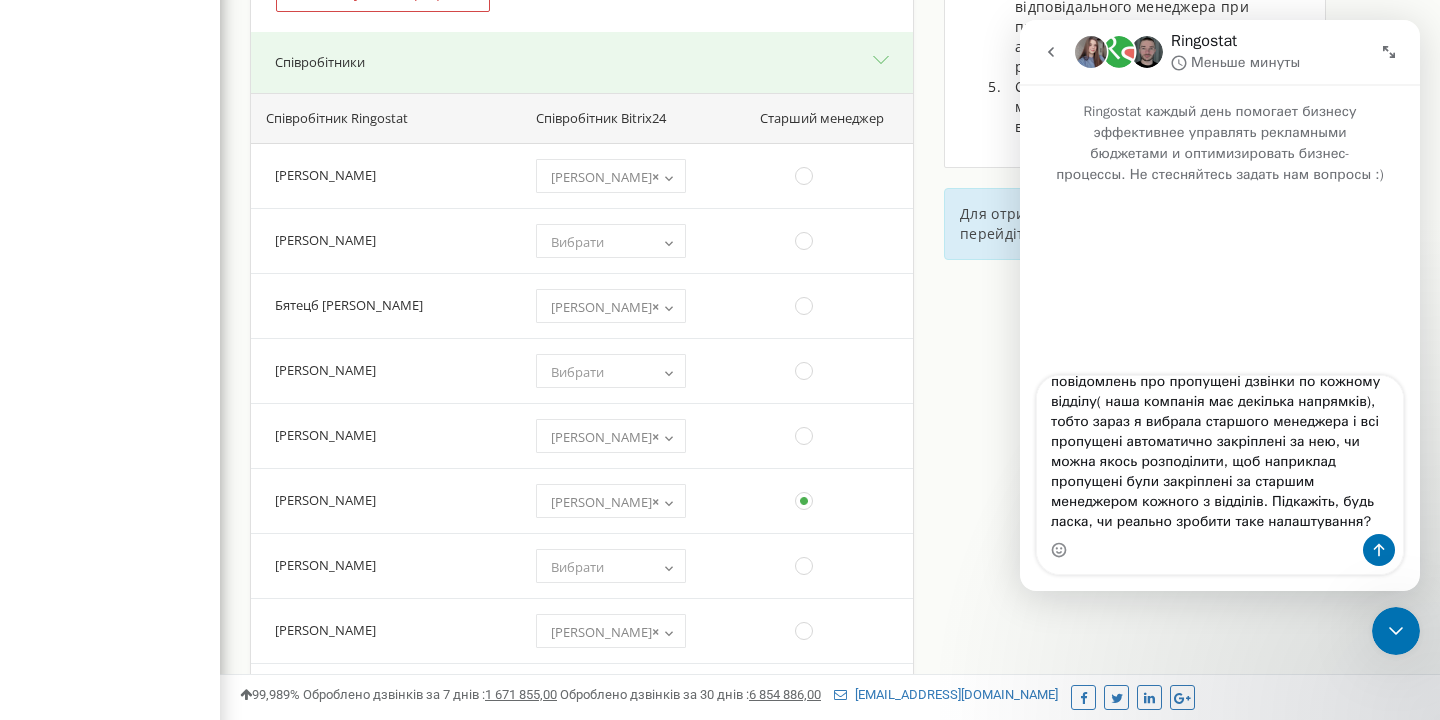 type 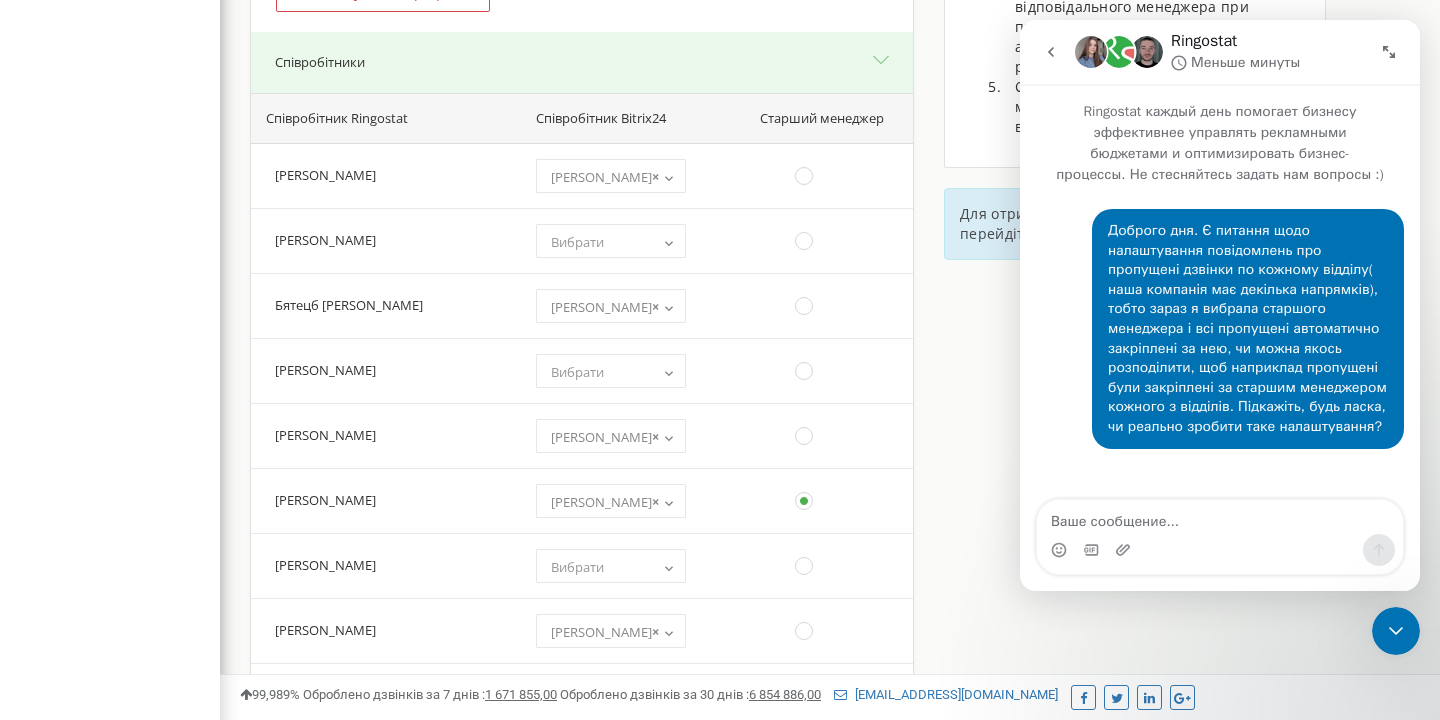 scroll, scrollTop: 0, scrollLeft: 0, axis: both 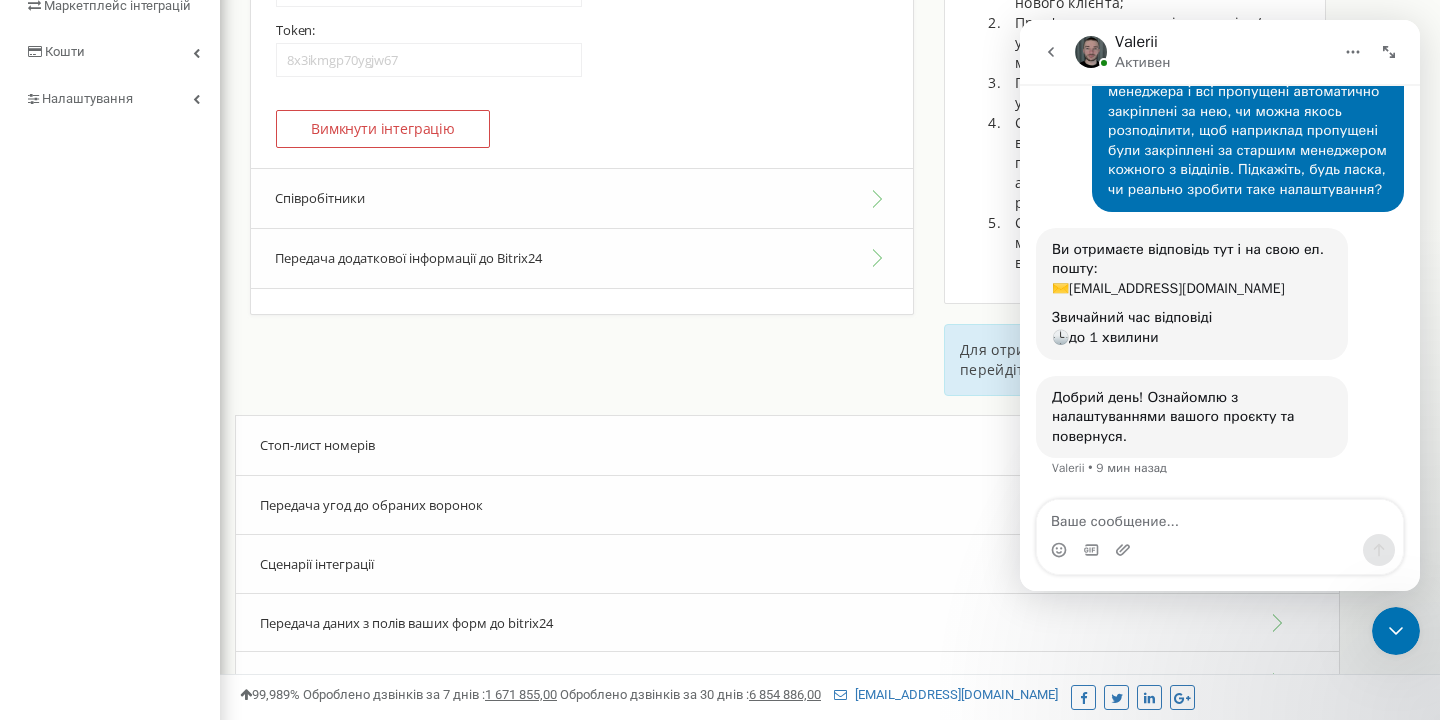 click on "Valerii" at bounding box center (1136, 43) 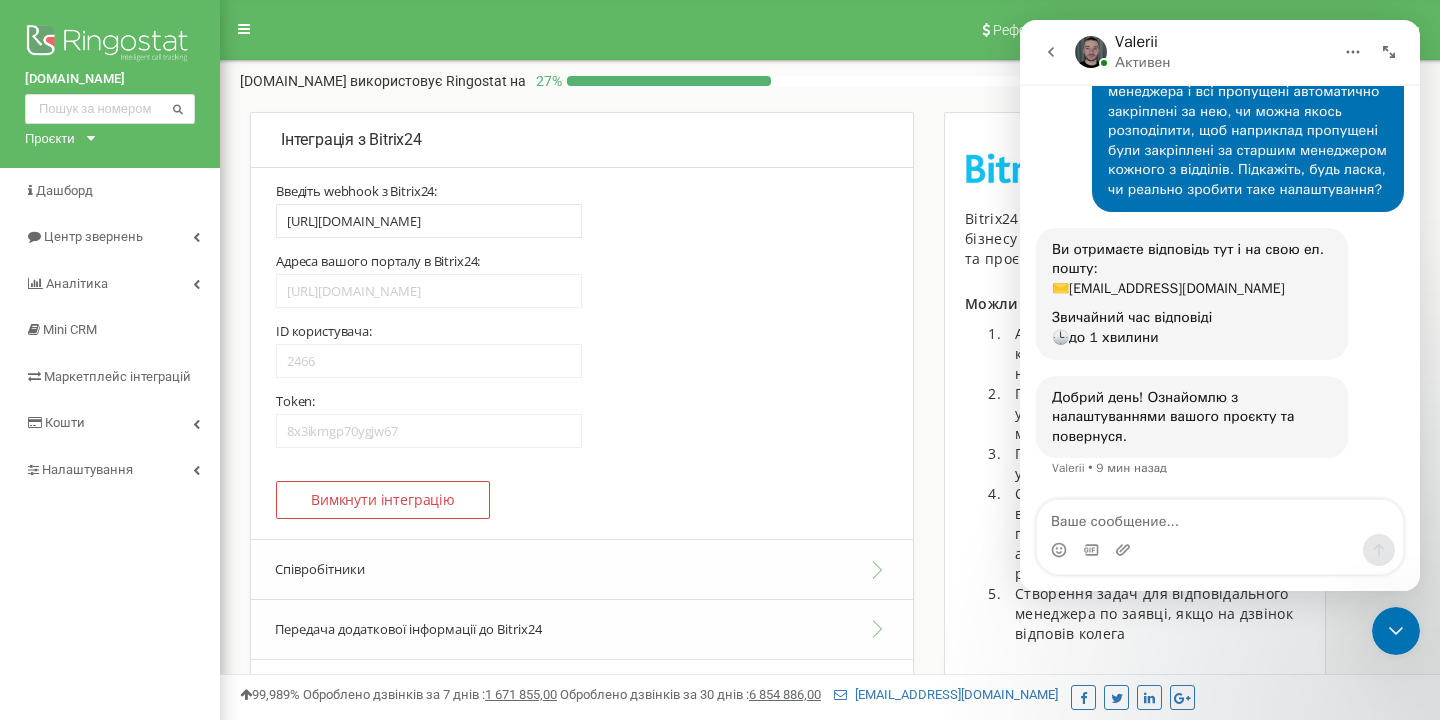scroll, scrollTop: 0, scrollLeft: 0, axis: both 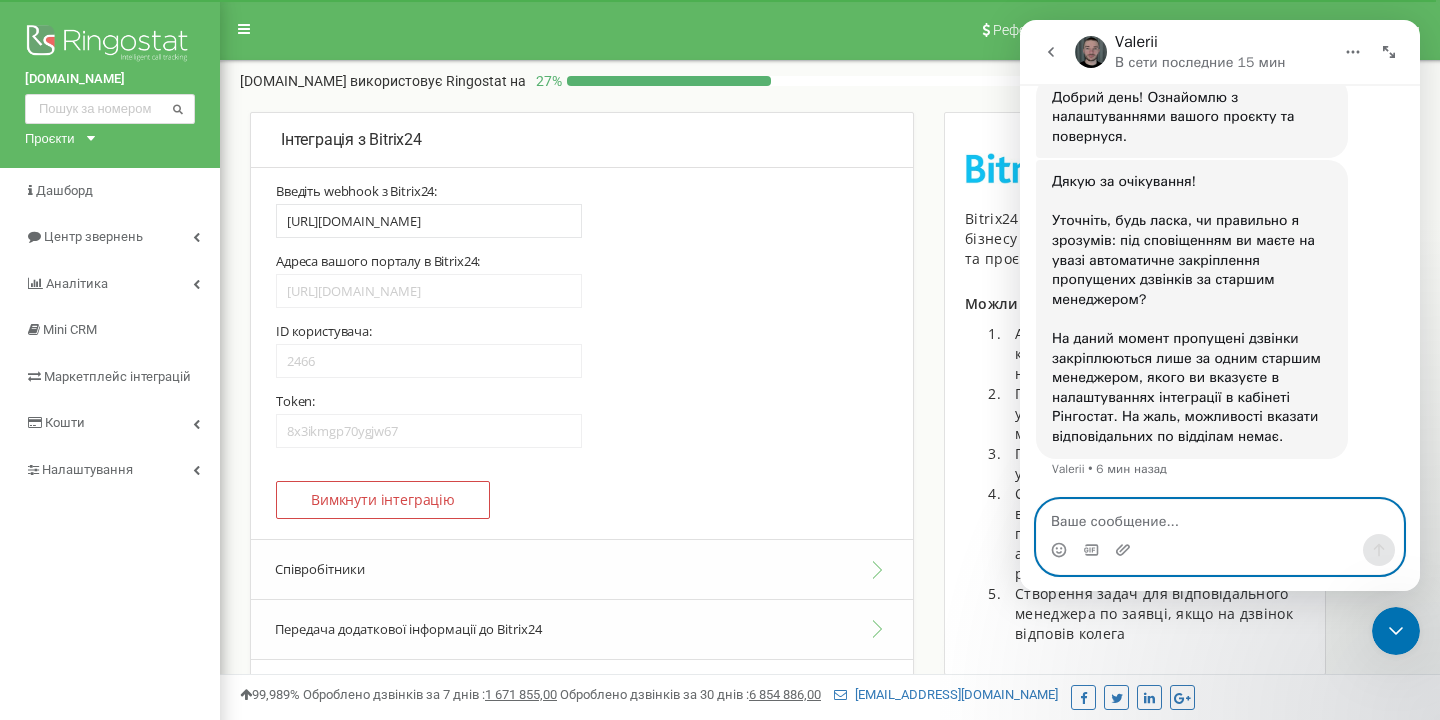 click at bounding box center [1220, 517] 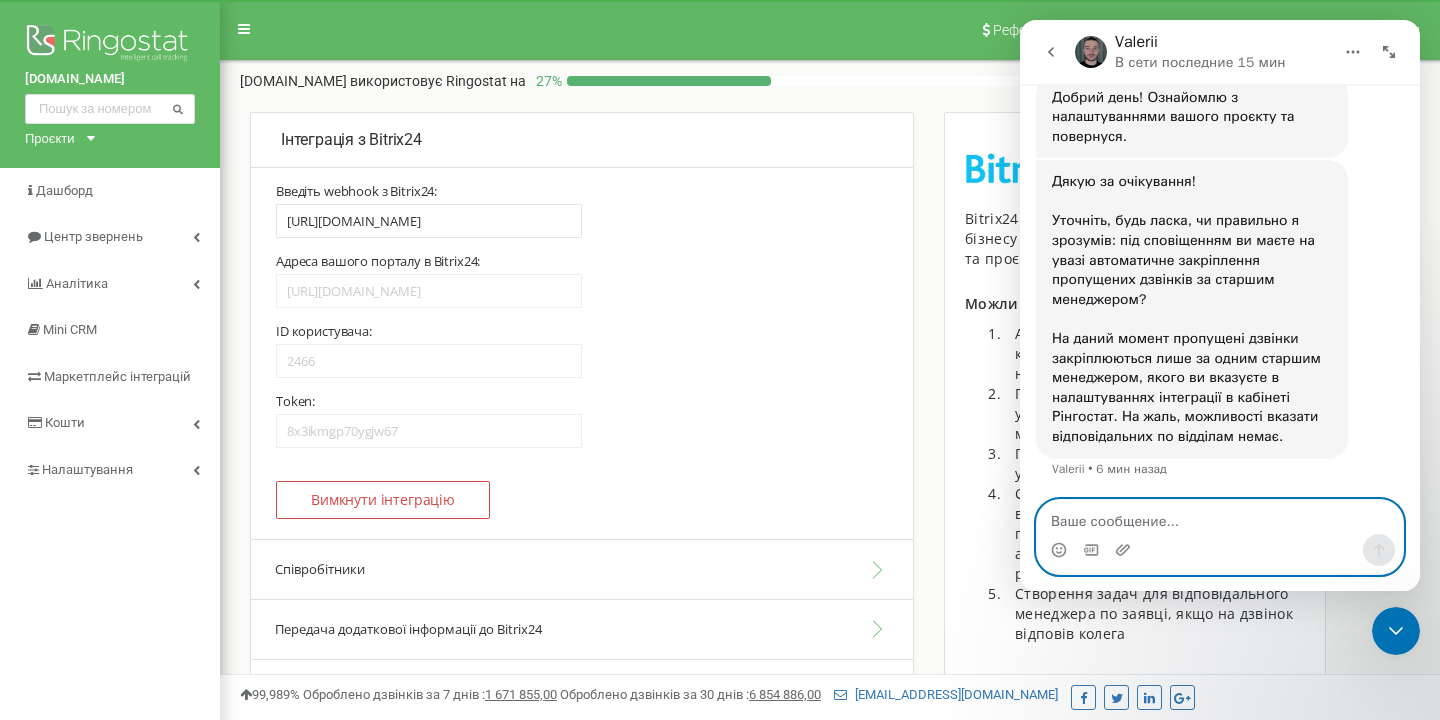 type on "Z" 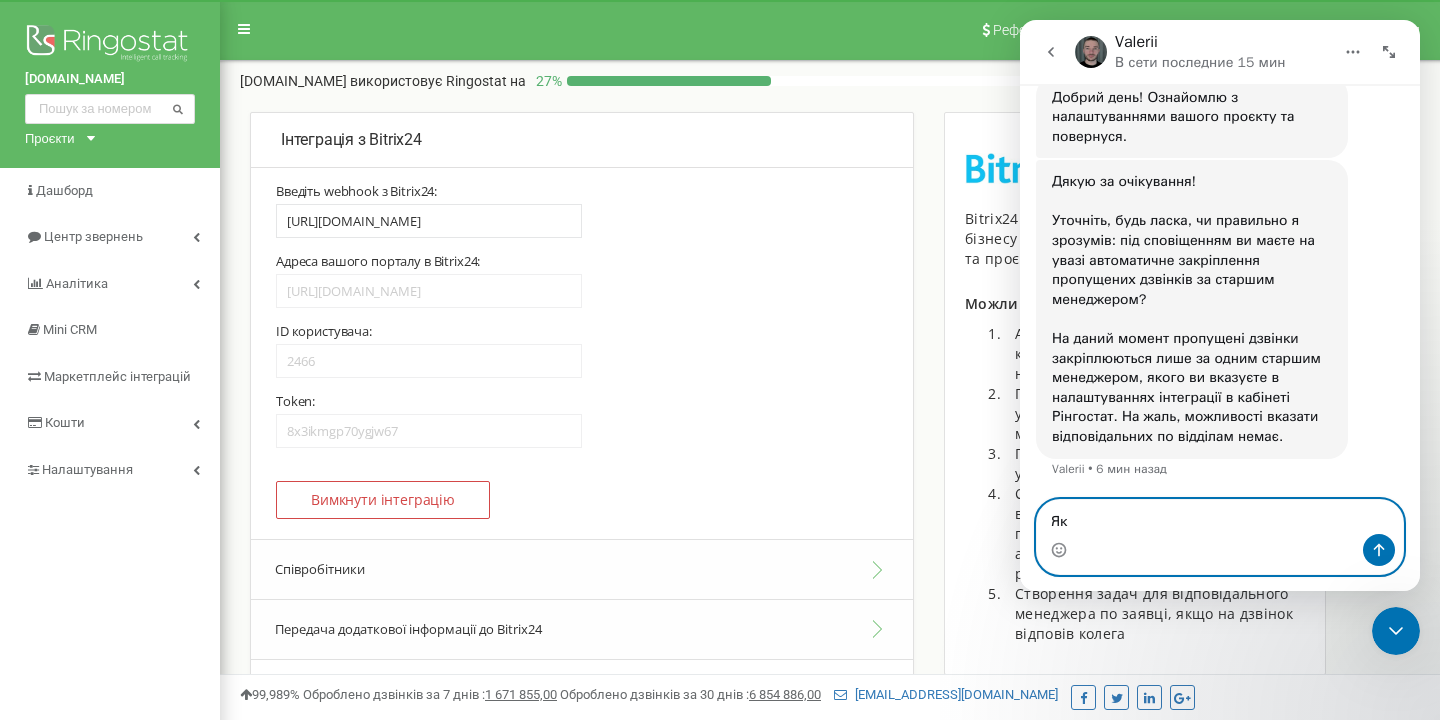 type on "Я" 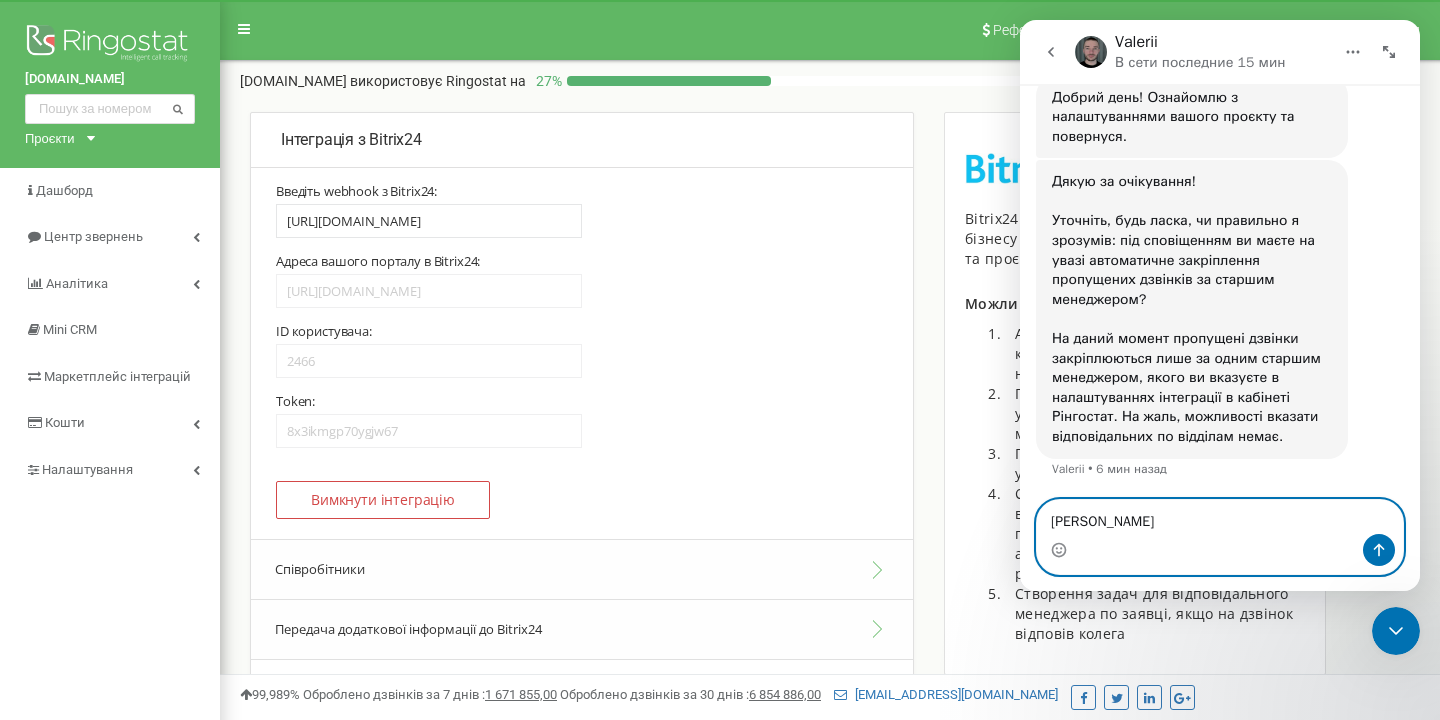 type 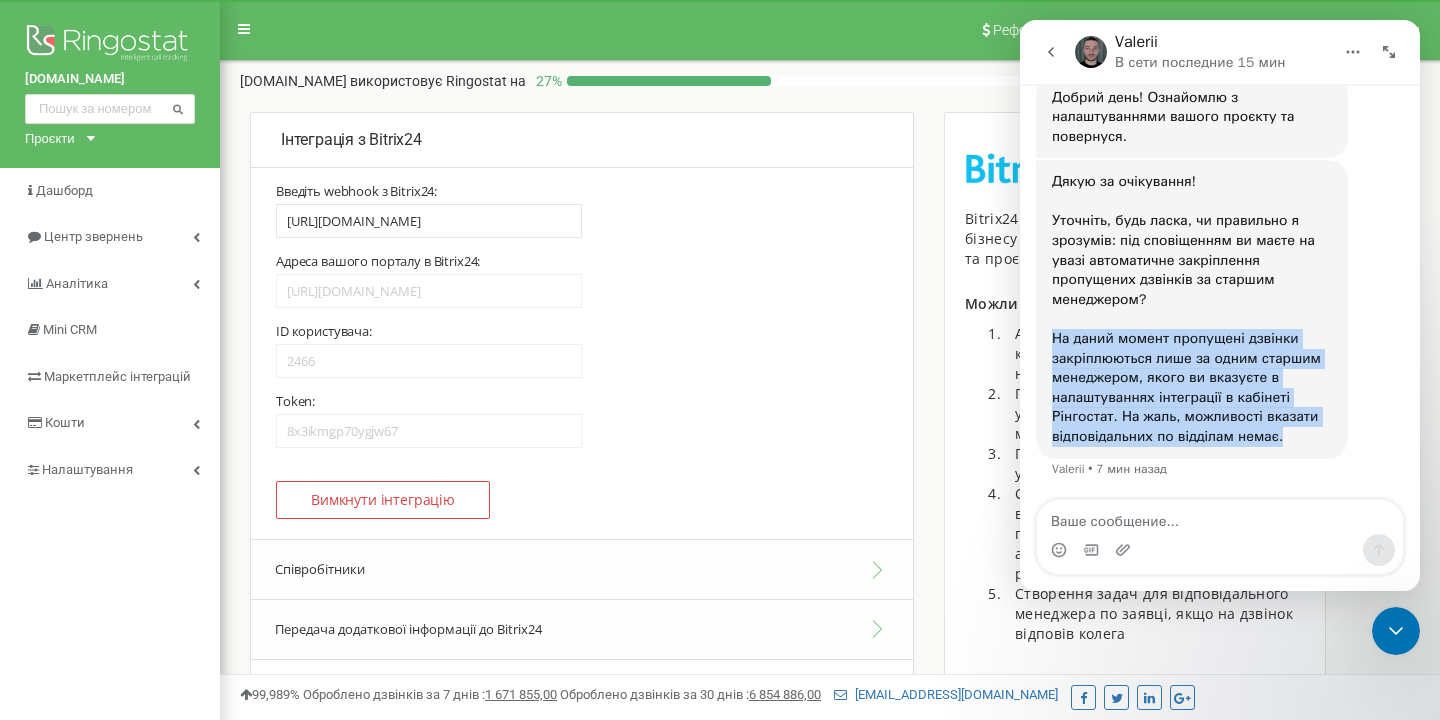 drag, startPoint x: 1049, startPoint y: 339, endPoint x: 1295, endPoint y: 458, distance: 273.27094 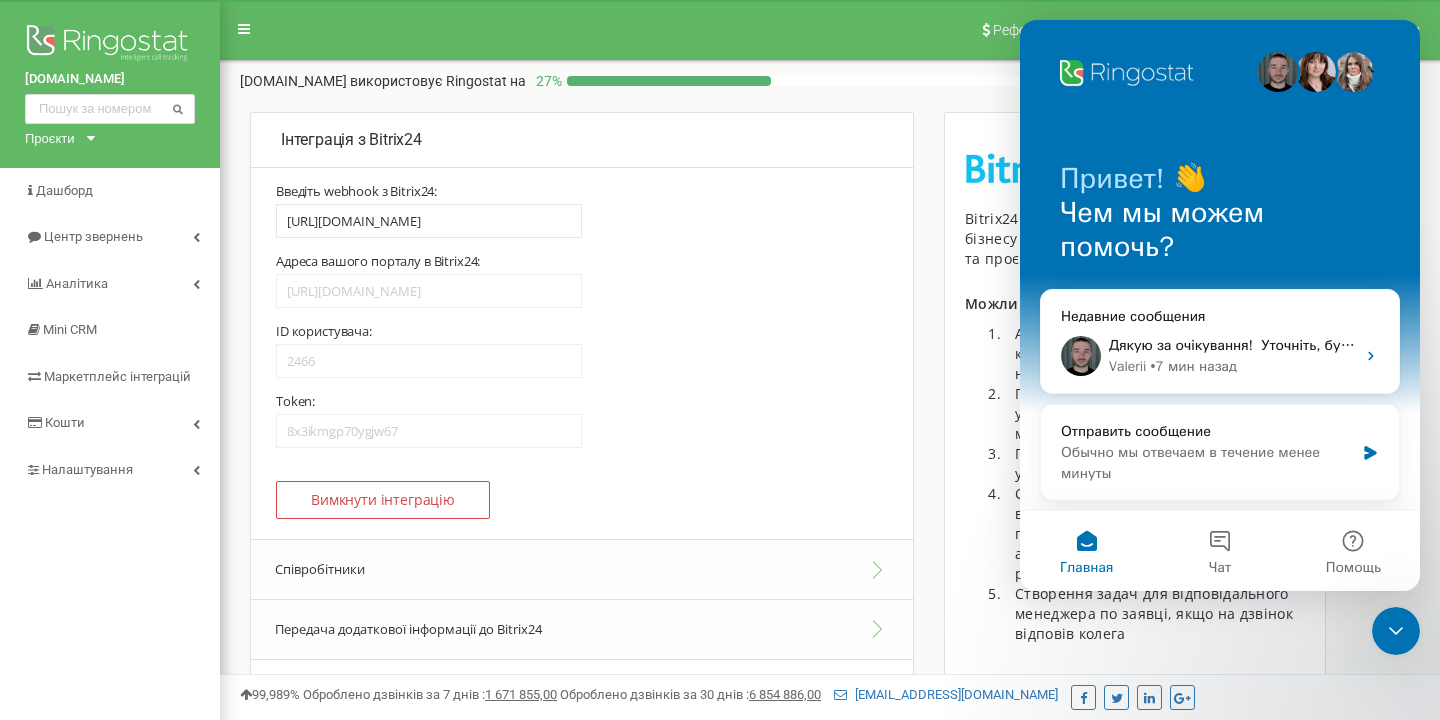 scroll, scrollTop: 0, scrollLeft: 0, axis: both 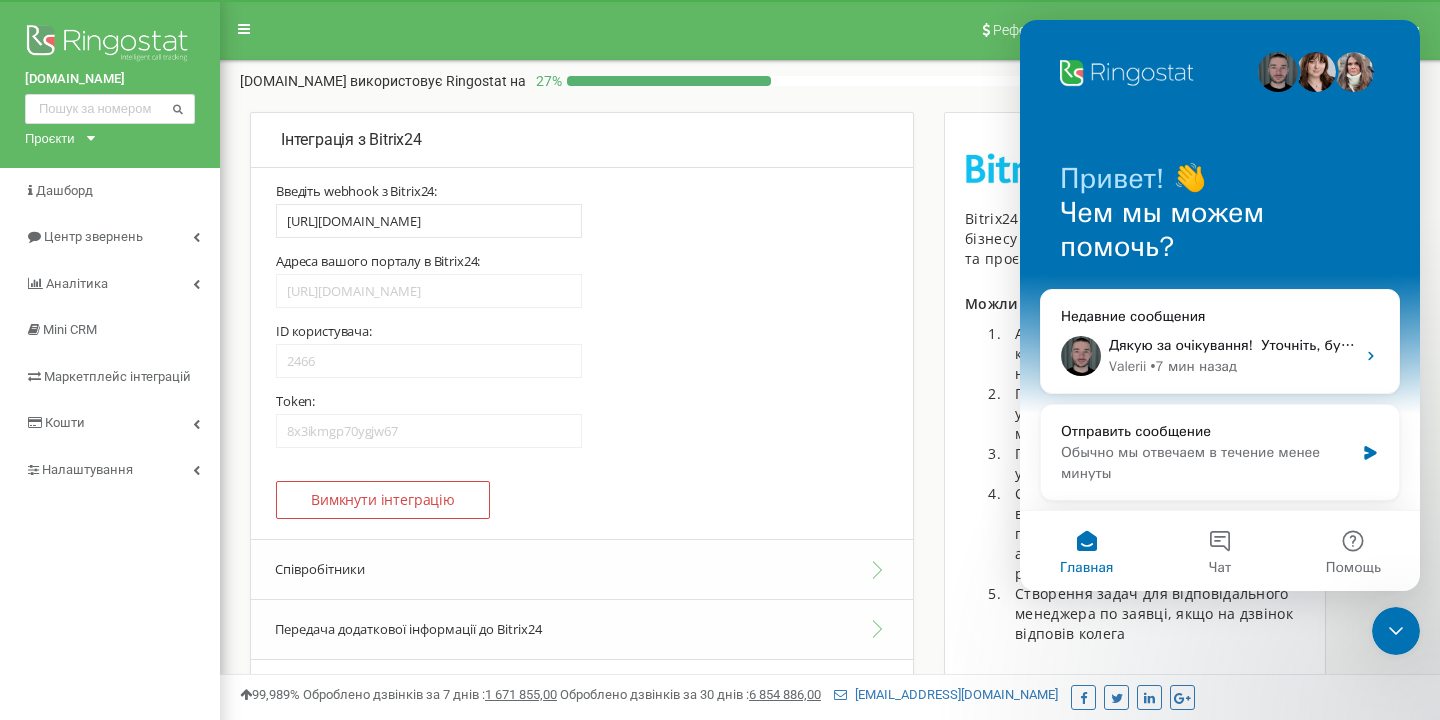 click at bounding box center (1316, 72) 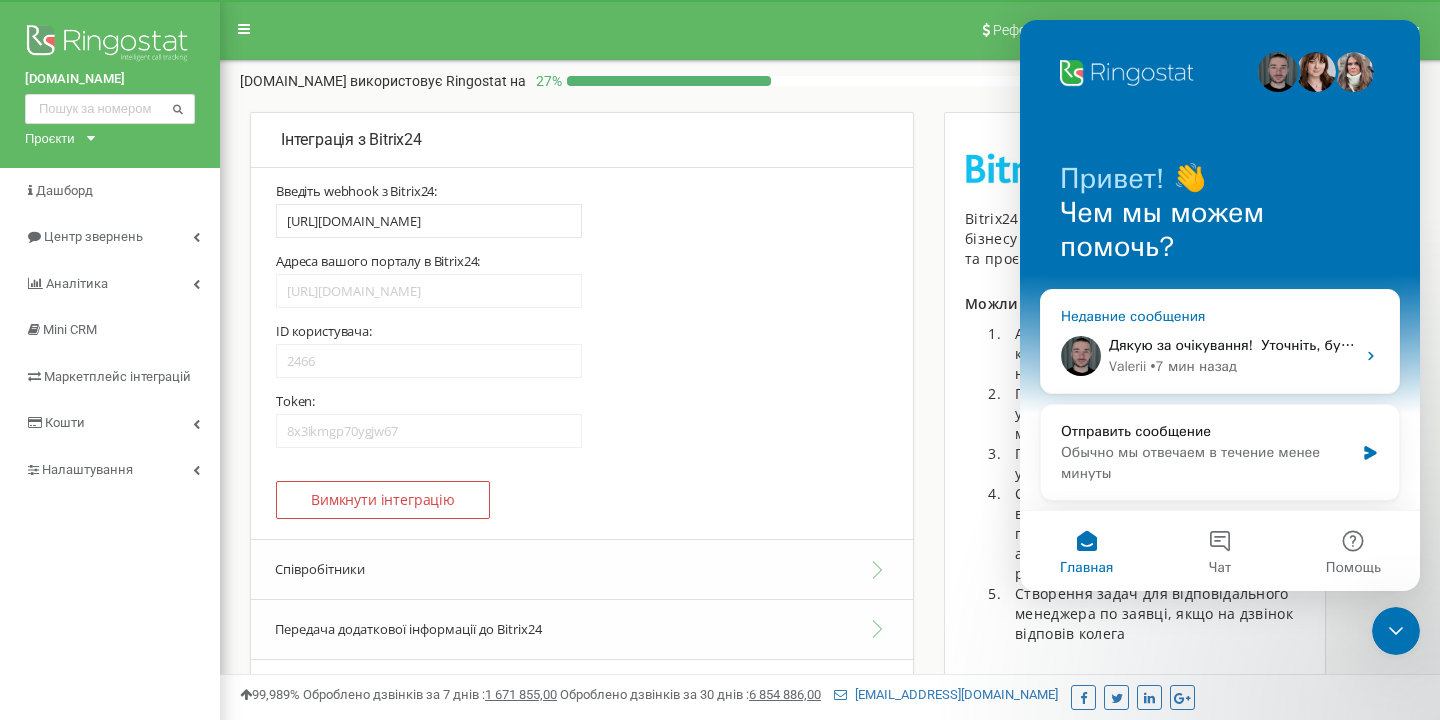 click on "•  7 мин назад" at bounding box center (1193, 366) 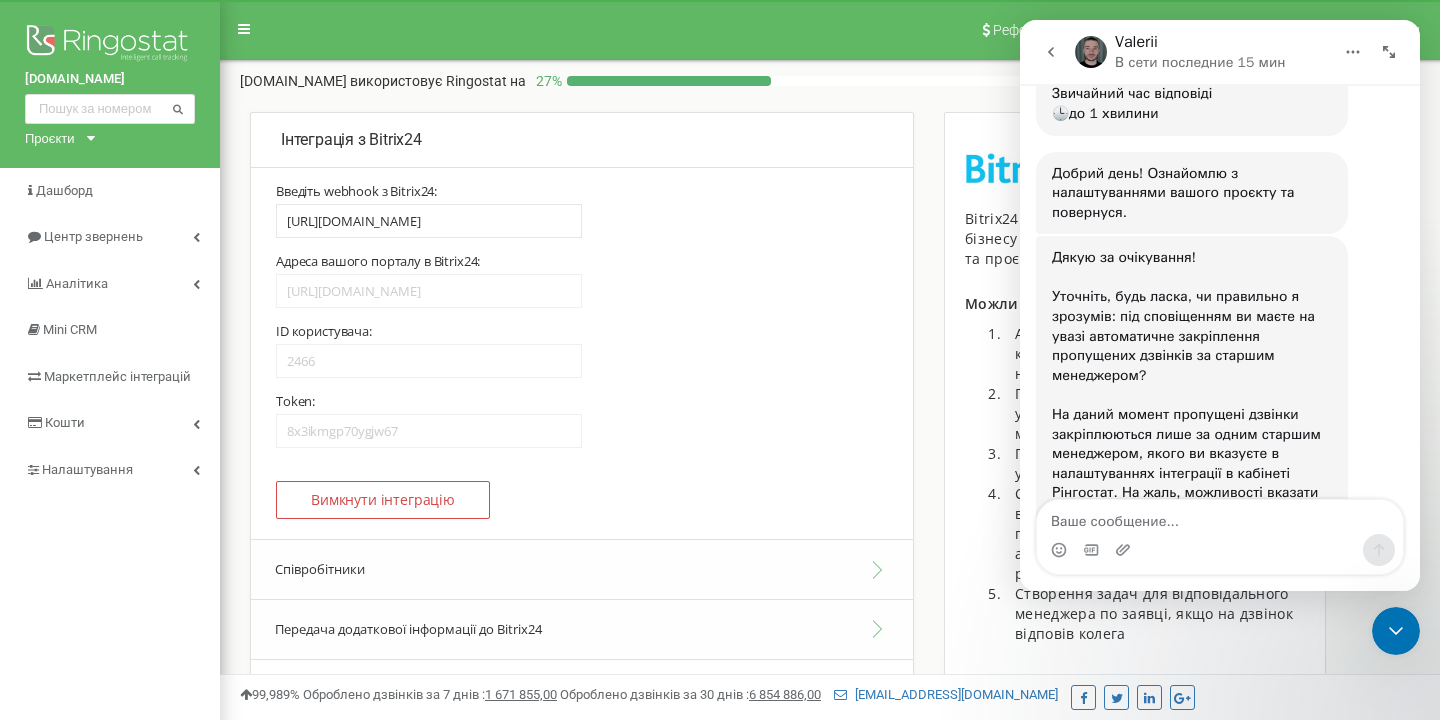 scroll, scrollTop: 537, scrollLeft: 0, axis: vertical 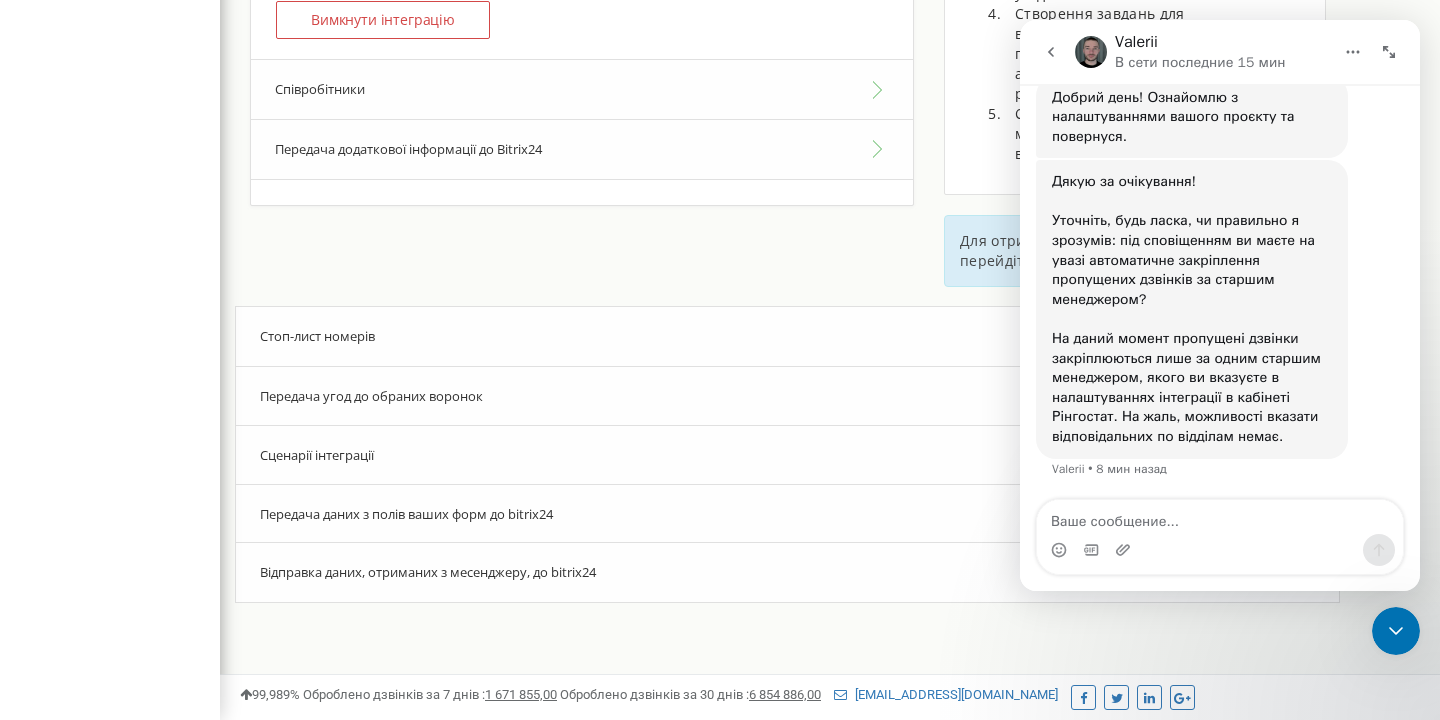 click at bounding box center (1051, 52) 